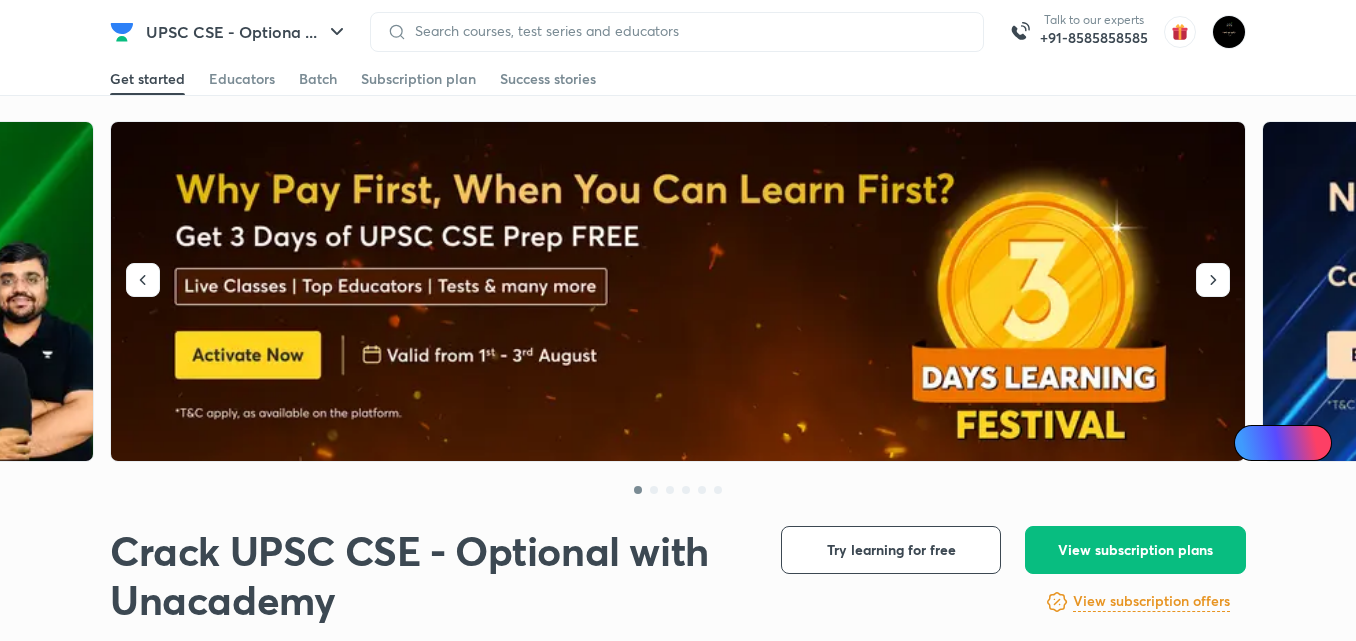 scroll, scrollTop: 0, scrollLeft: 0, axis: both 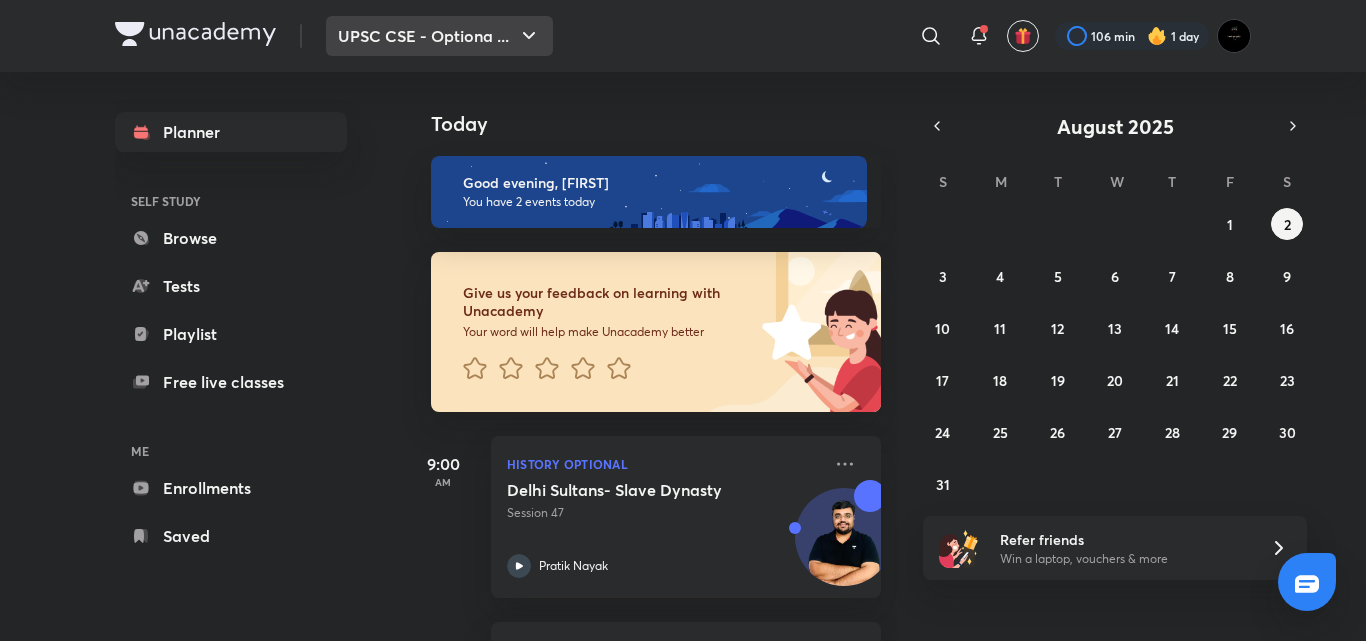 click on "UPSC CSE - Optiona ..." at bounding box center [439, 36] 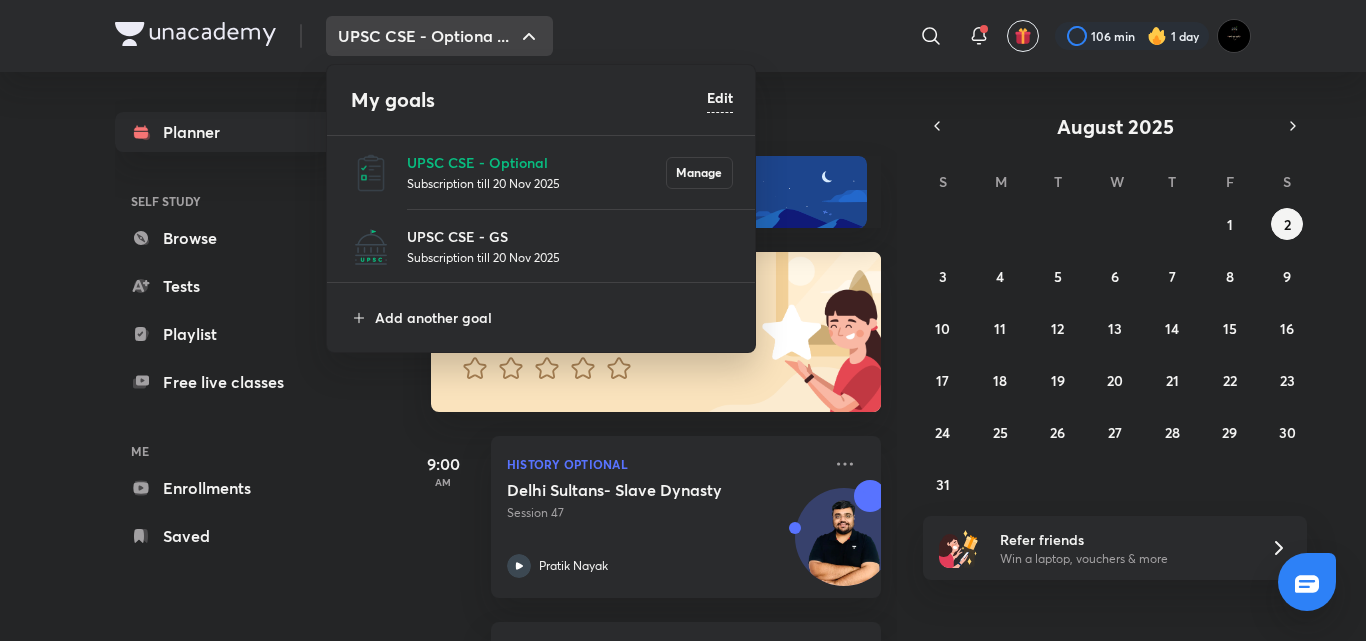 click on "Subscription till 20 Nov 2025" at bounding box center (570, 257) 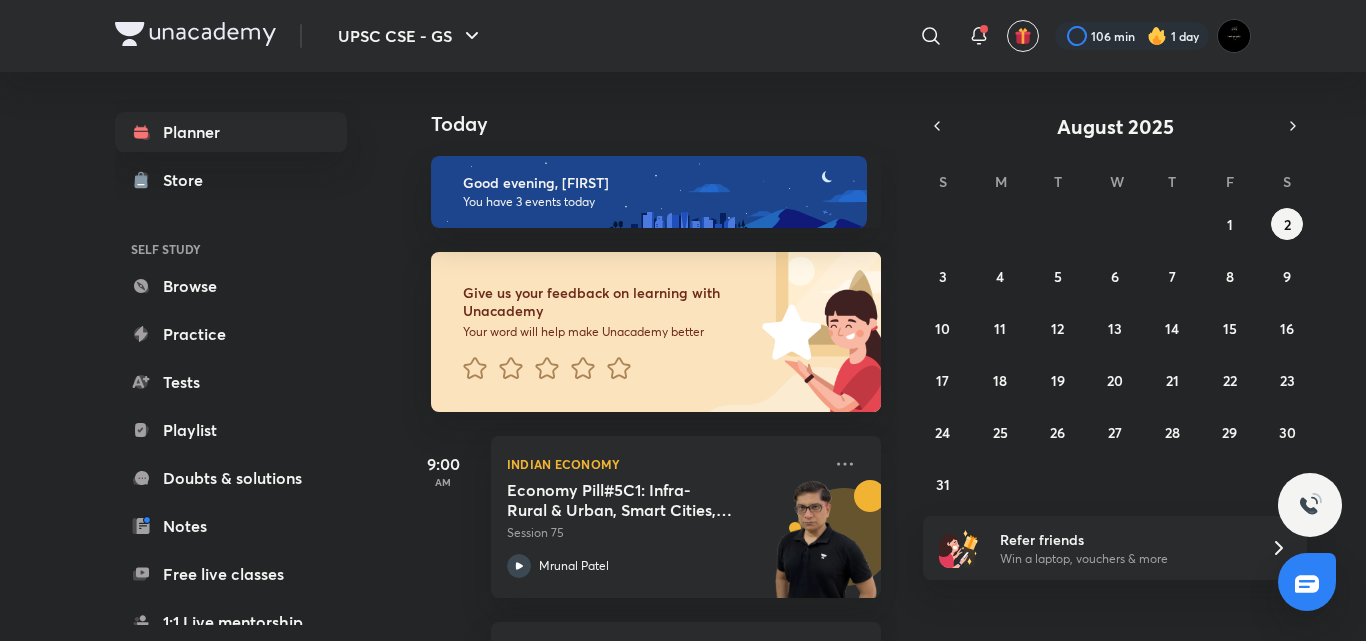 click on "Good evening, [FIRST] You have 3 events today" at bounding box center (642, 182) 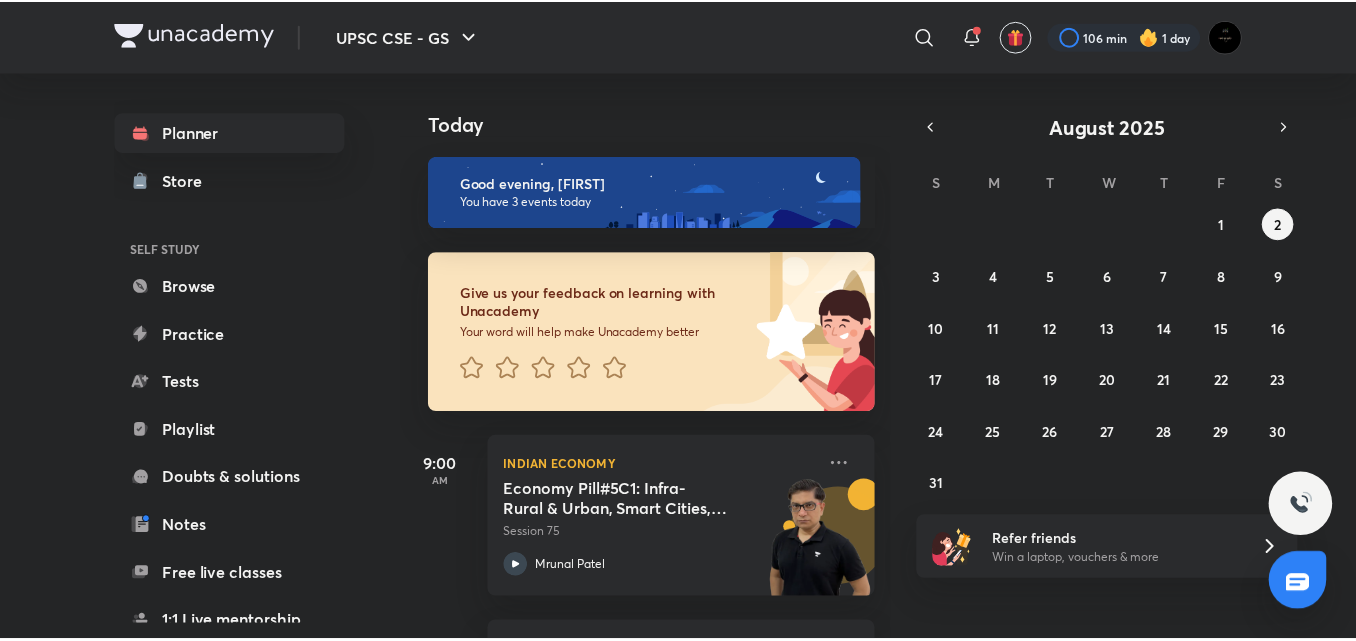 scroll, scrollTop: 40, scrollLeft: 0, axis: vertical 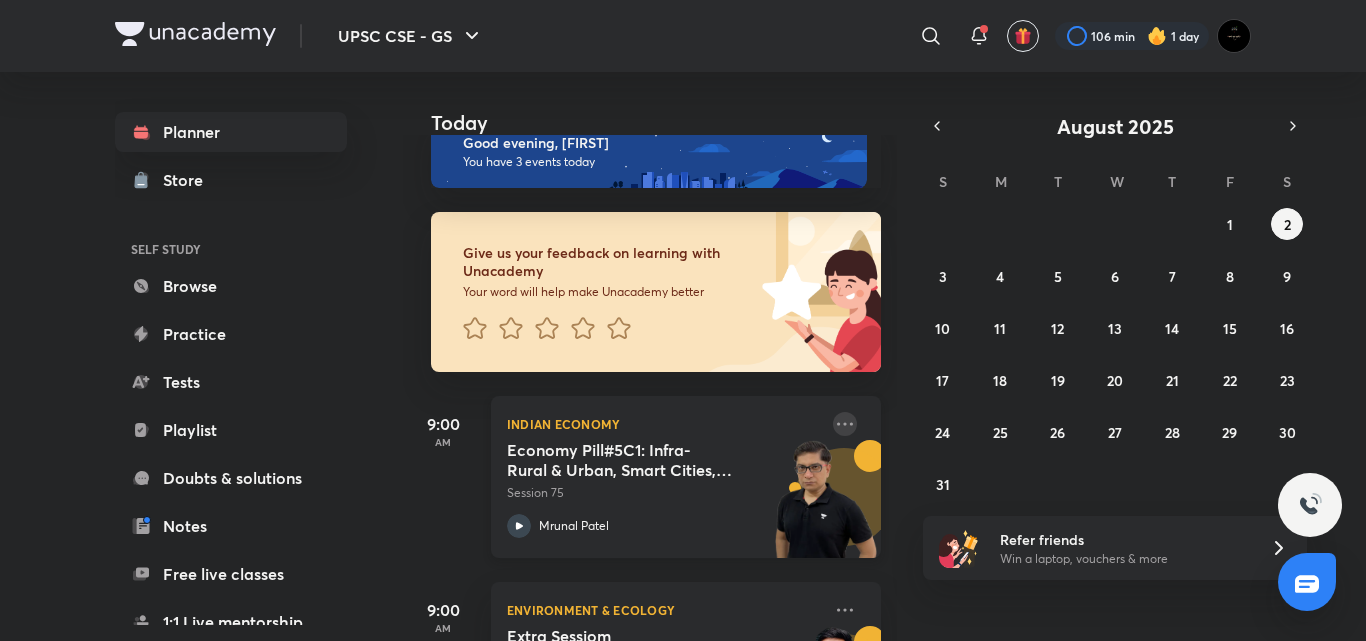 click 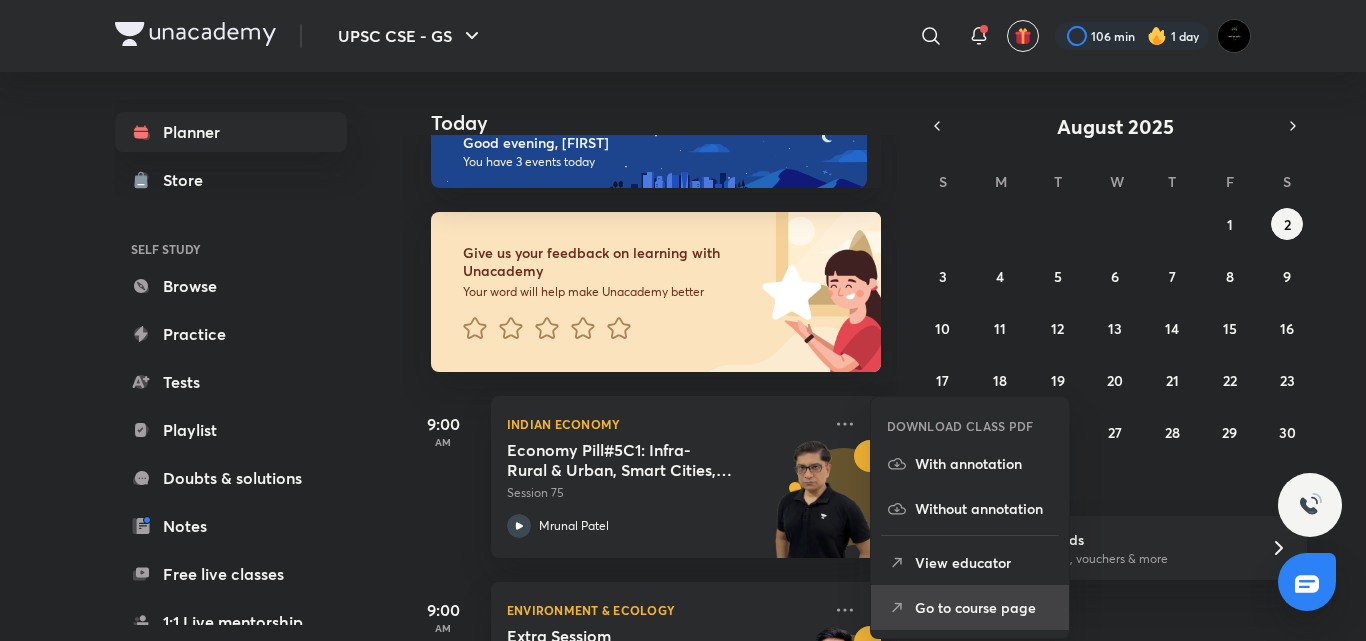 click on "Go to course page" at bounding box center (984, 607) 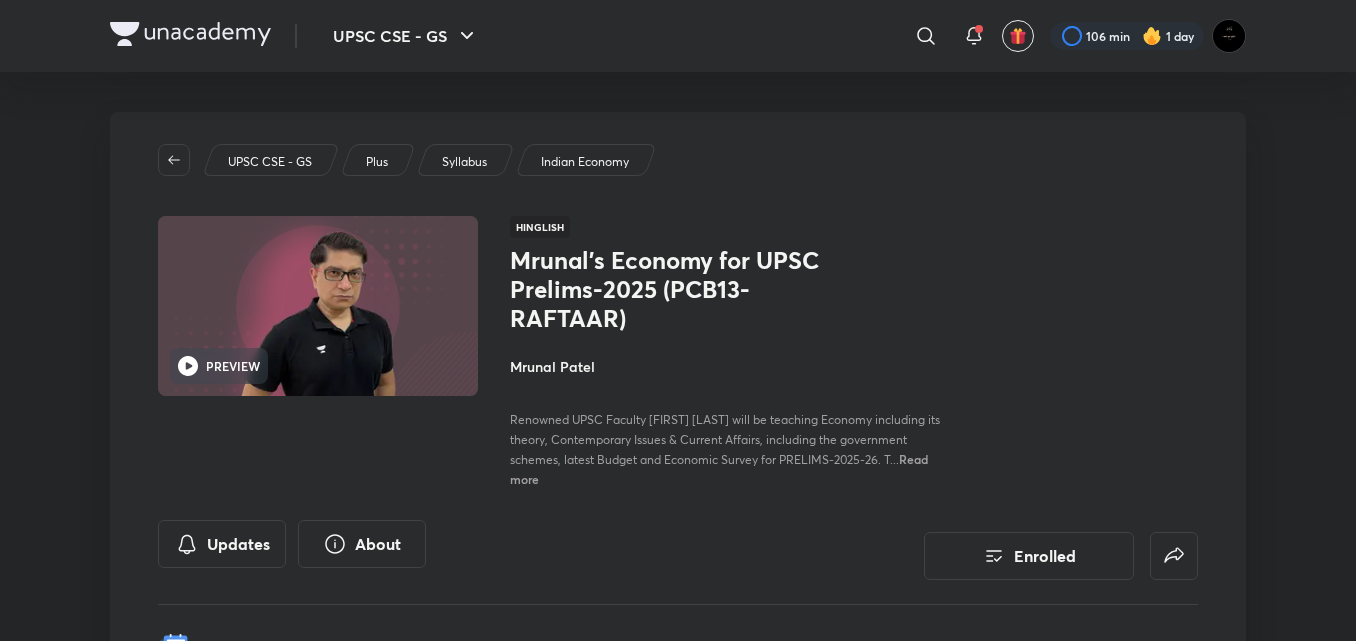 click on "UPSC CSE - GS Plus Syllabus Indian Economy PREVIEW Hinglish [FIRST]'s Economy for UPSC Prelims-2025 (PCB13-RAFTAAR) [FIRST] [LAST] Renowned UPSC Faculty [FIRST] [LAST] will be teaching Economy including its theory, Contemporary Issues & Current Affairs, including the government schemes, latest Budget and Economic Survey for PRELIMS-2025-26. T... Read more Updates About Enrolled Added to your planner From 28 Jun 2025 &bull; 1 class every day at 9:00 AM" at bounding box center [678, 406] 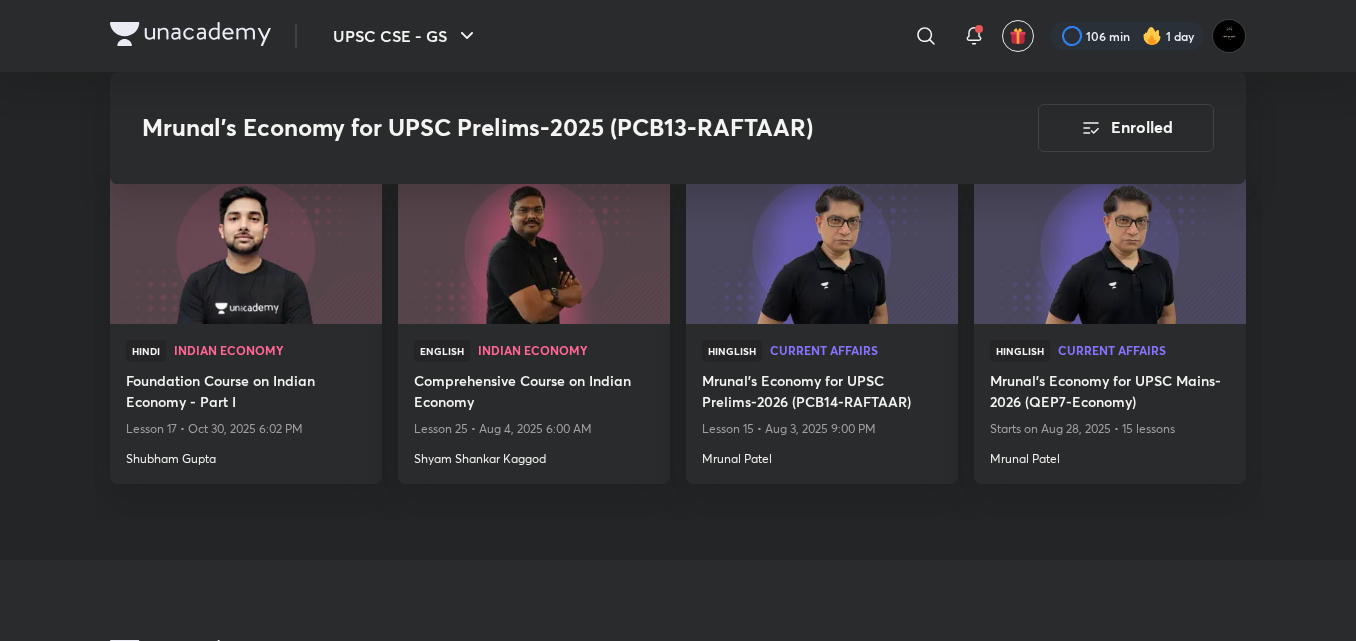 scroll, scrollTop: 13880, scrollLeft: 0, axis: vertical 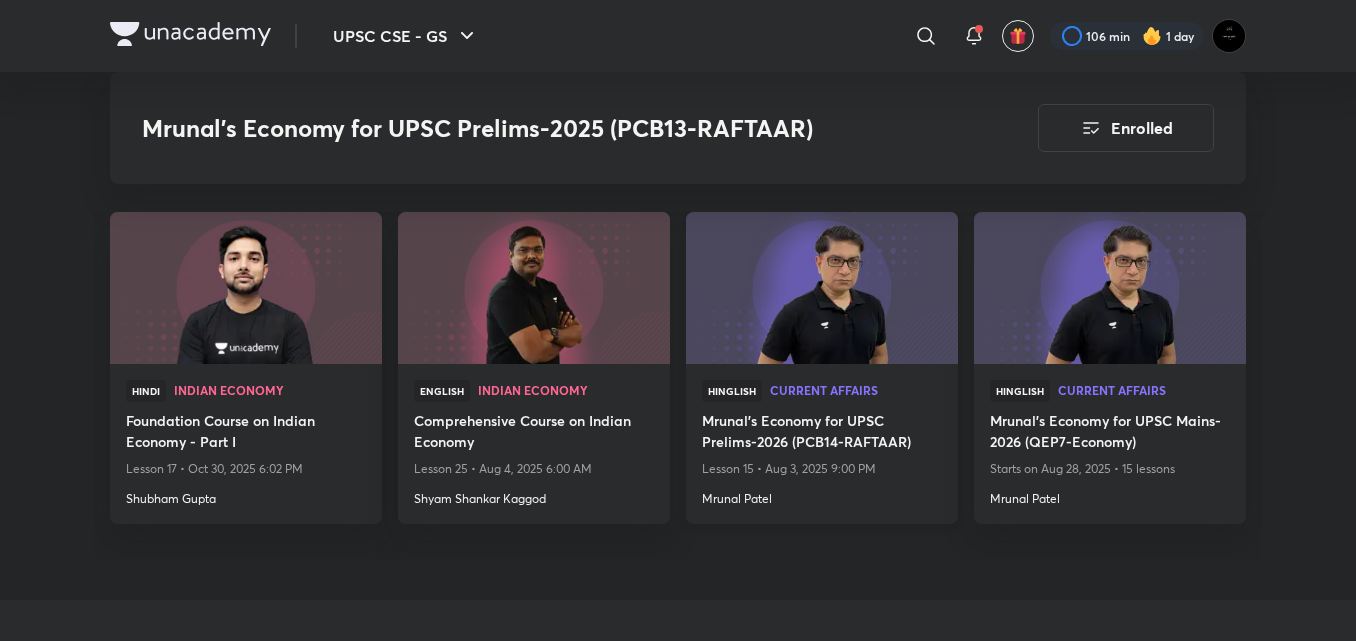click at bounding box center (821, 288) 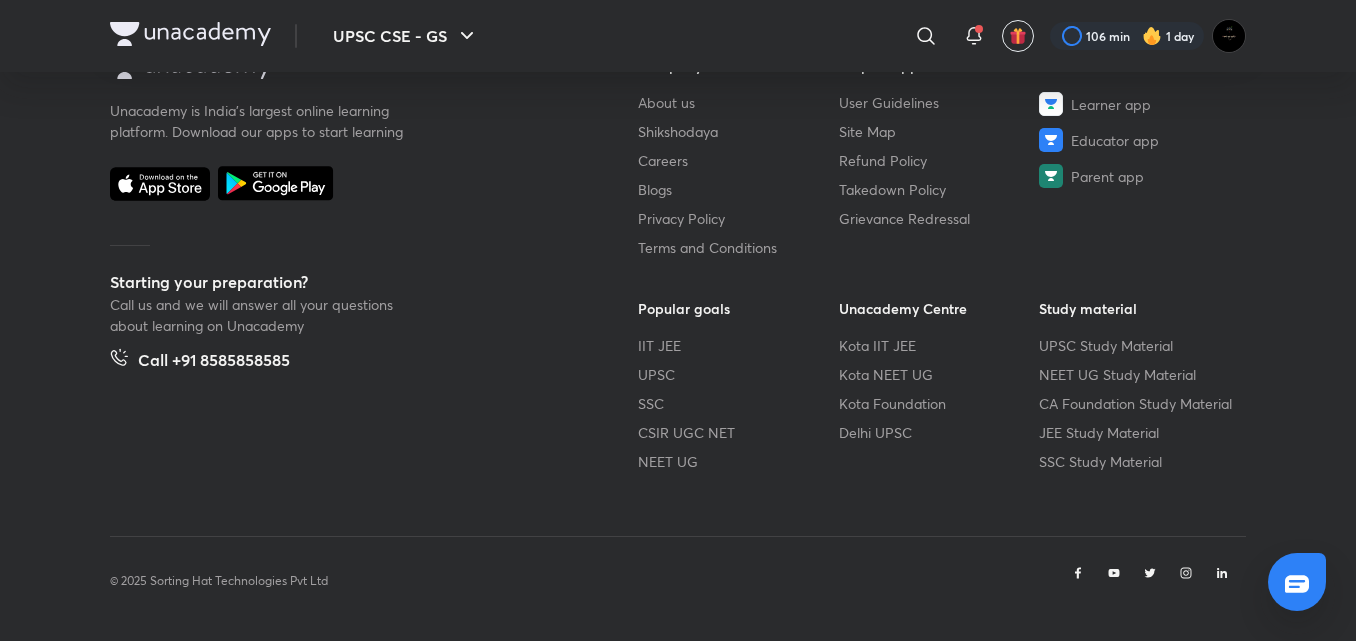 scroll, scrollTop: 0, scrollLeft: 0, axis: both 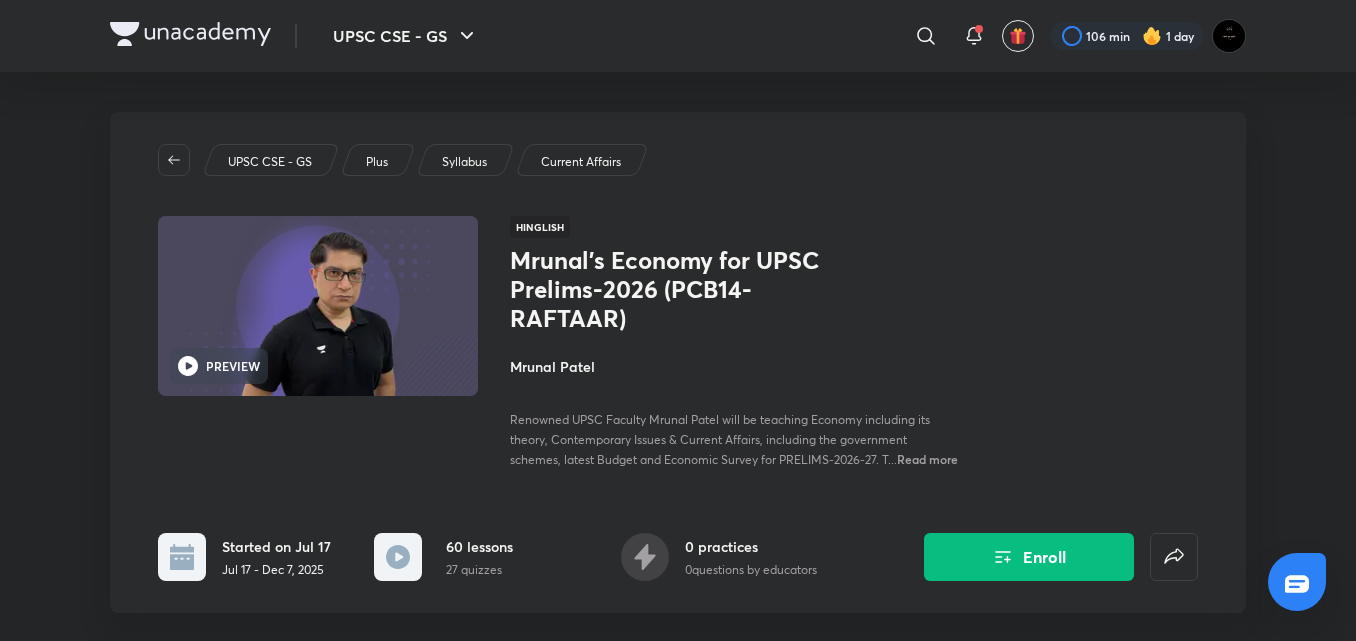click at bounding box center [318, 306] 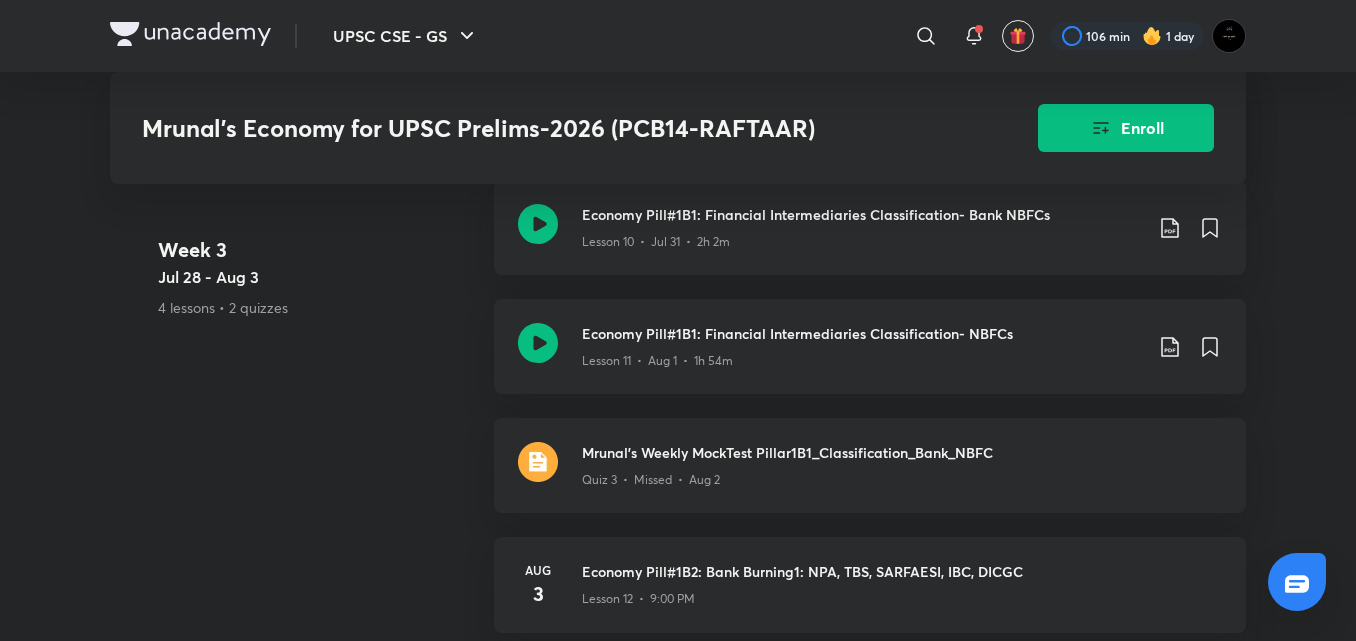 scroll, scrollTop: 2720, scrollLeft: 0, axis: vertical 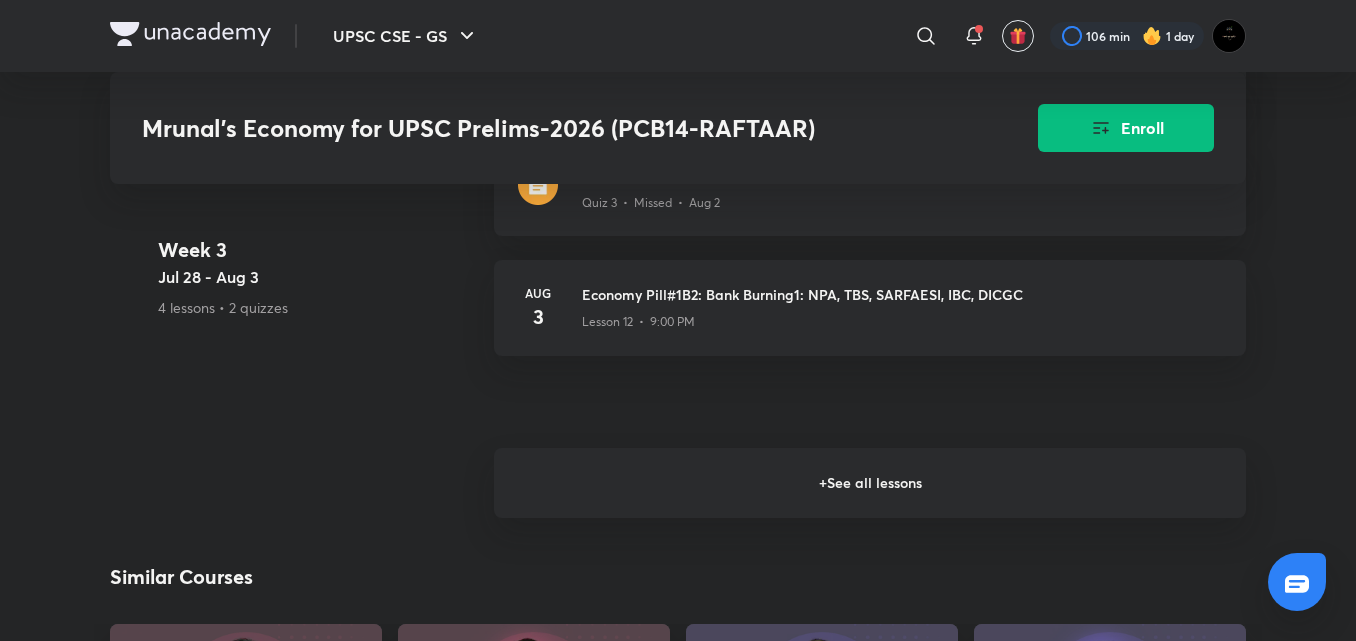 click on "+  See all lessons" at bounding box center (870, 483) 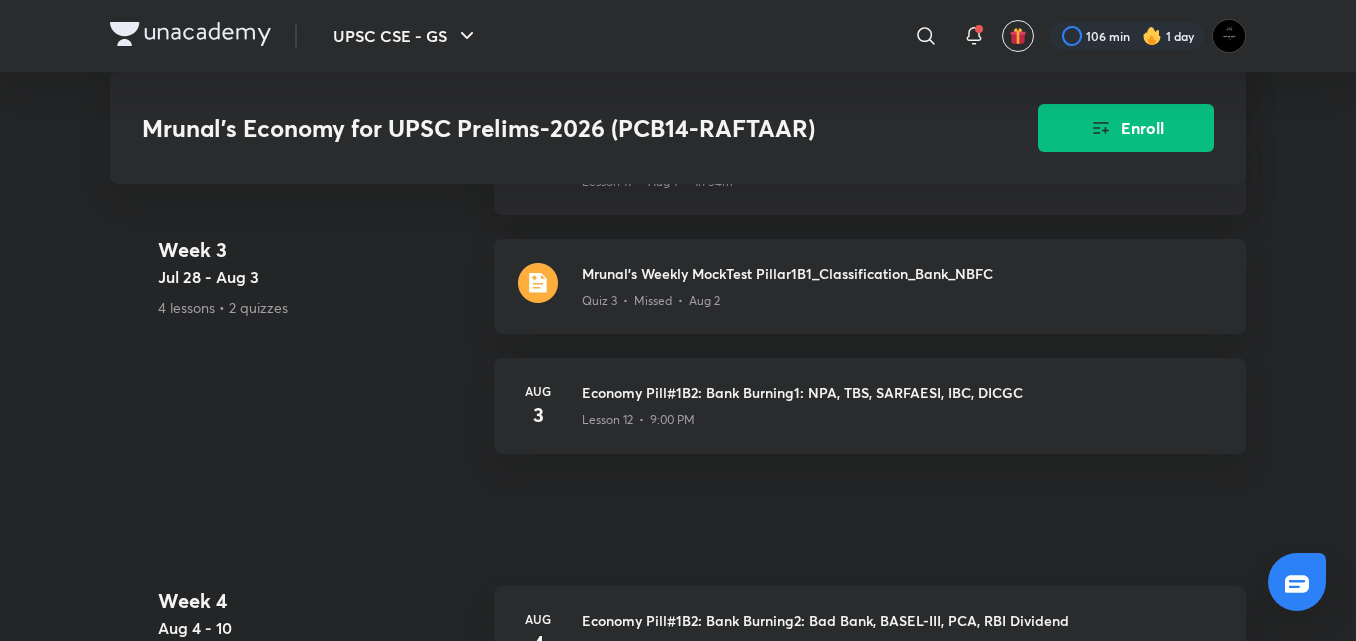 scroll, scrollTop: 2640, scrollLeft: 0, axis: vertical 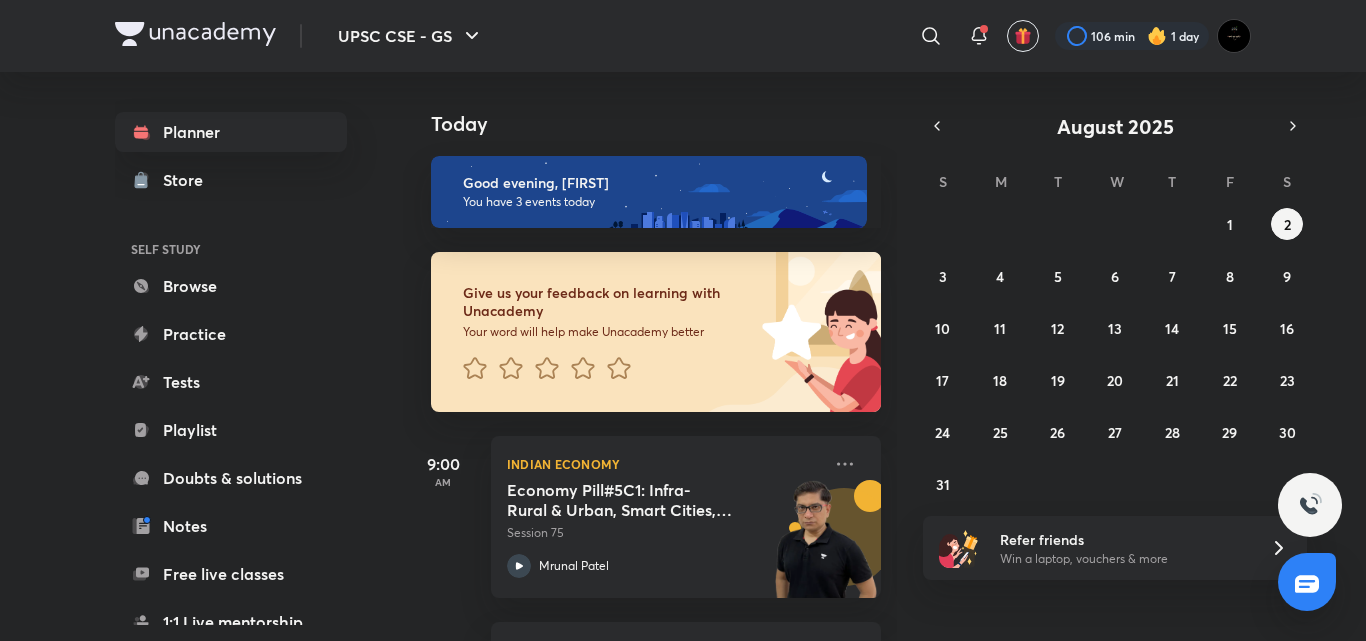 click on "Give us your feedback on learning with Unacademy Your word will help make Unacademy better" at bounding box center [593, 332] 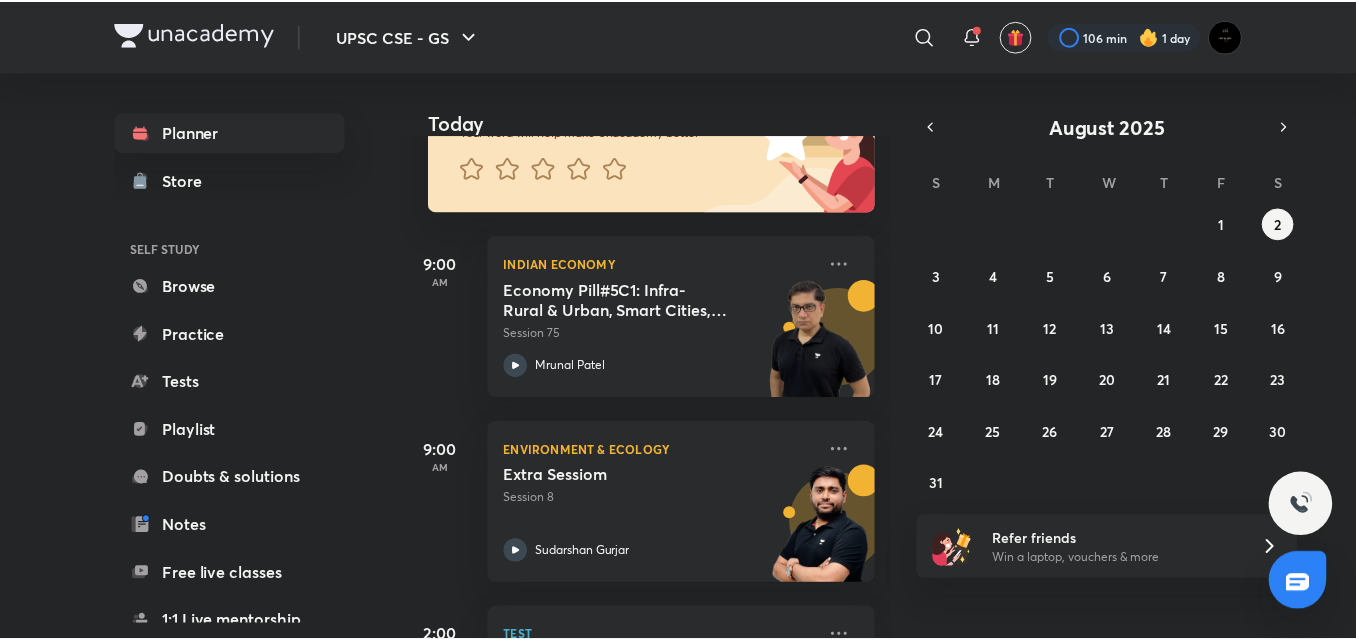 scroll, scrollTop: 240, scrollLeft: 0, axis: vertical 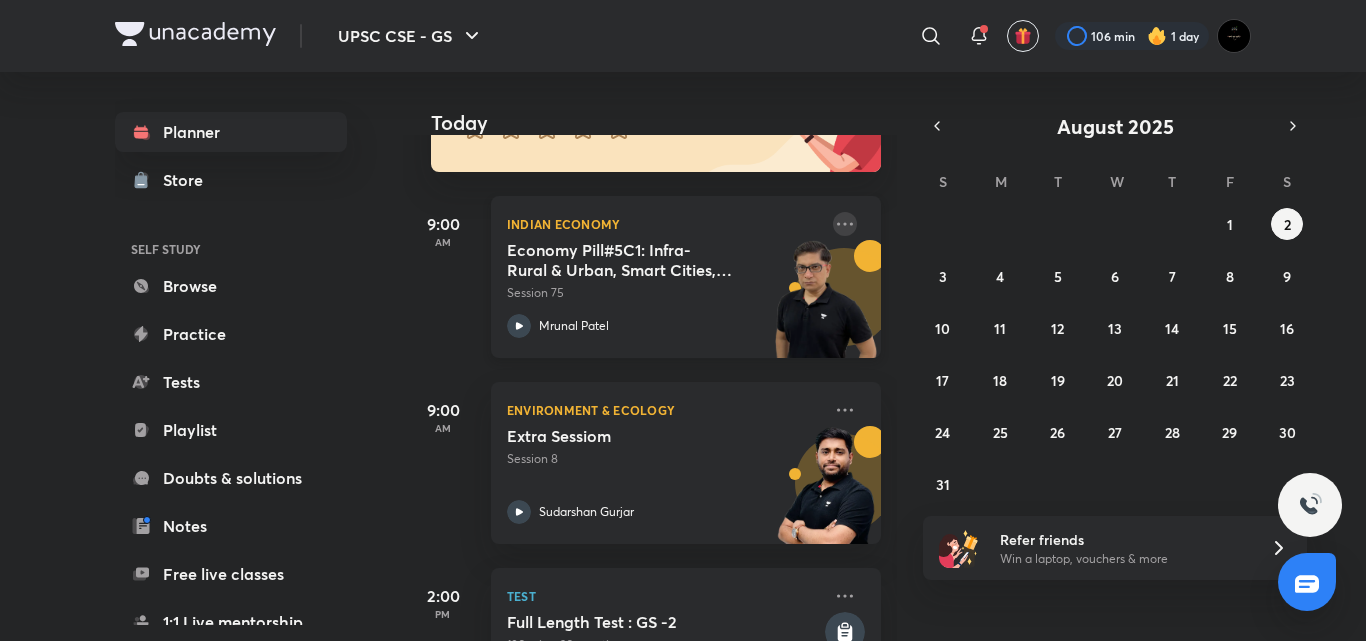 click 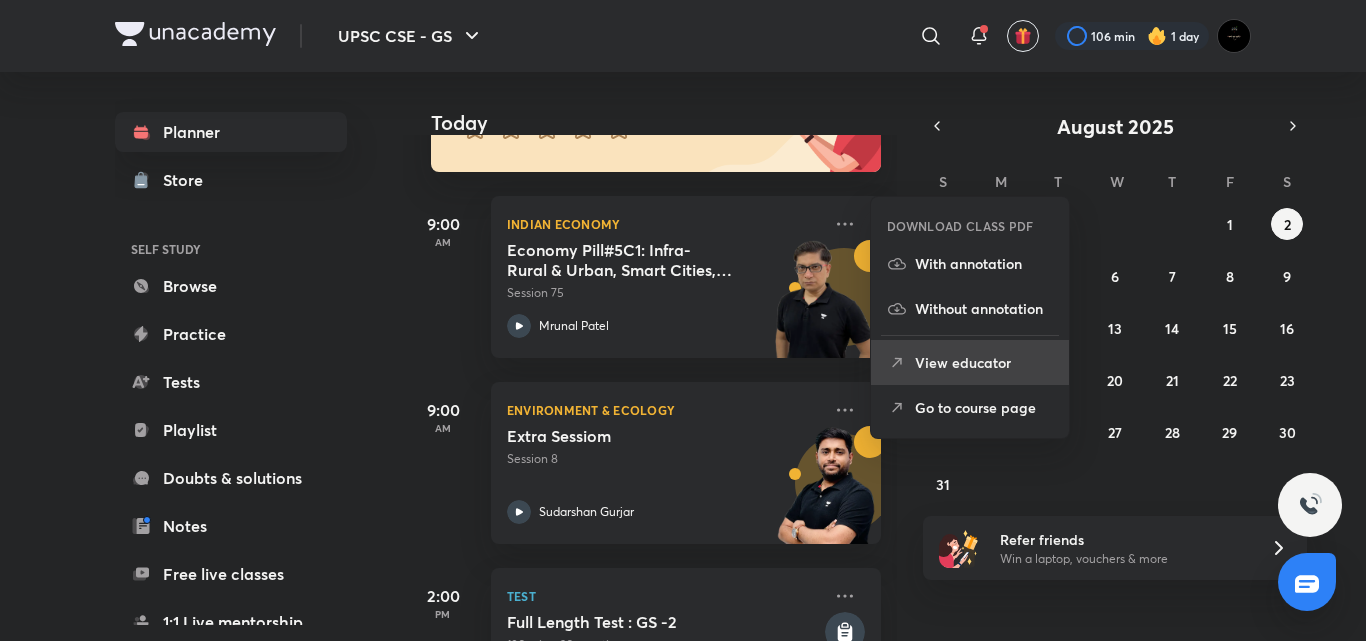 click on "View educator" at bounding box center (984, 362) 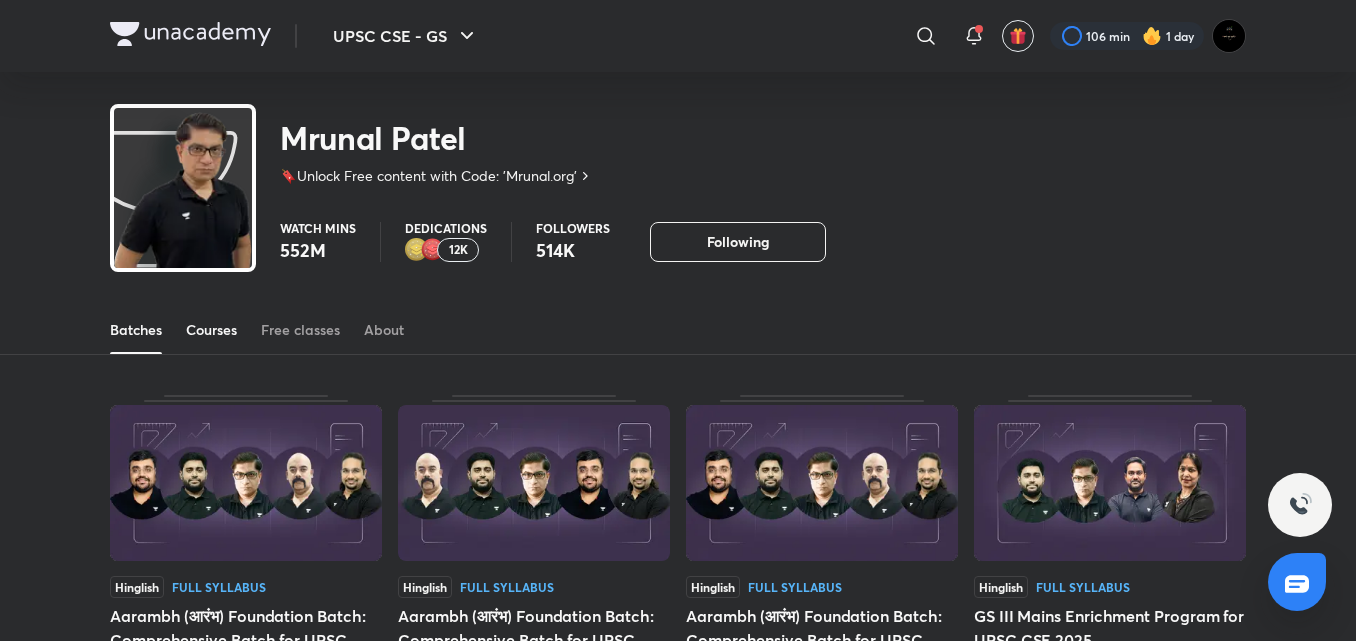 click on "Courses" at bounding box center (211, 330) 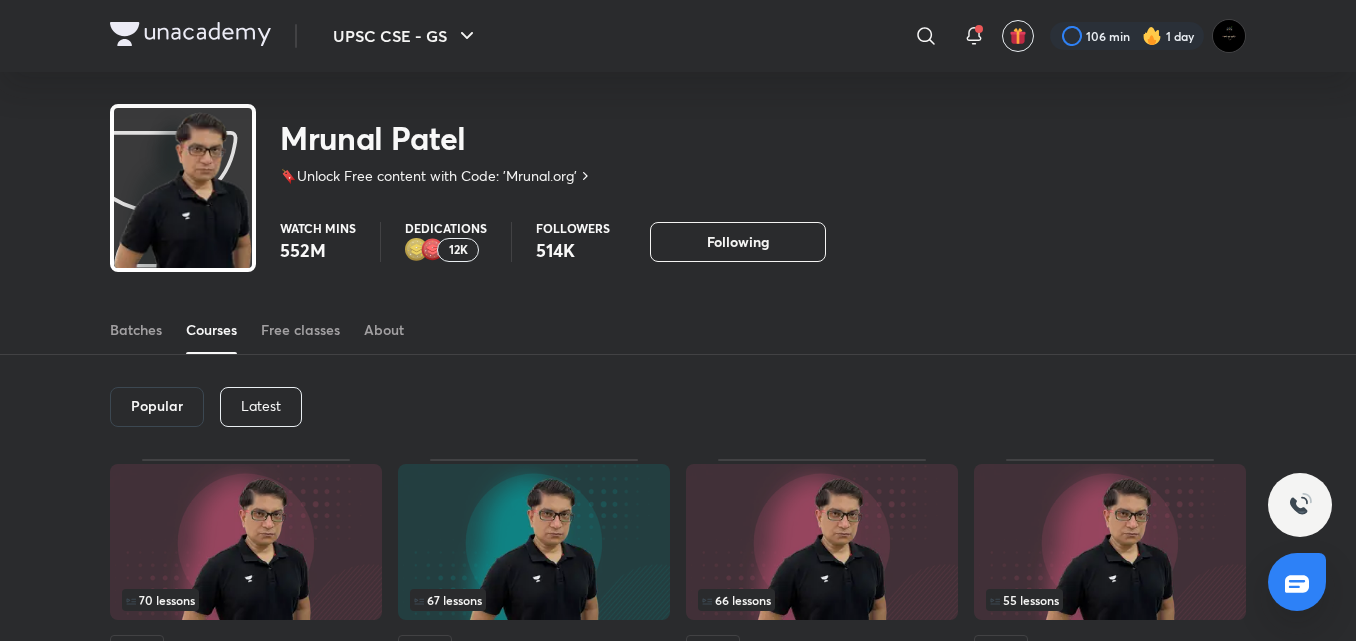 click on "Latest" at bounding box center (261, 407) 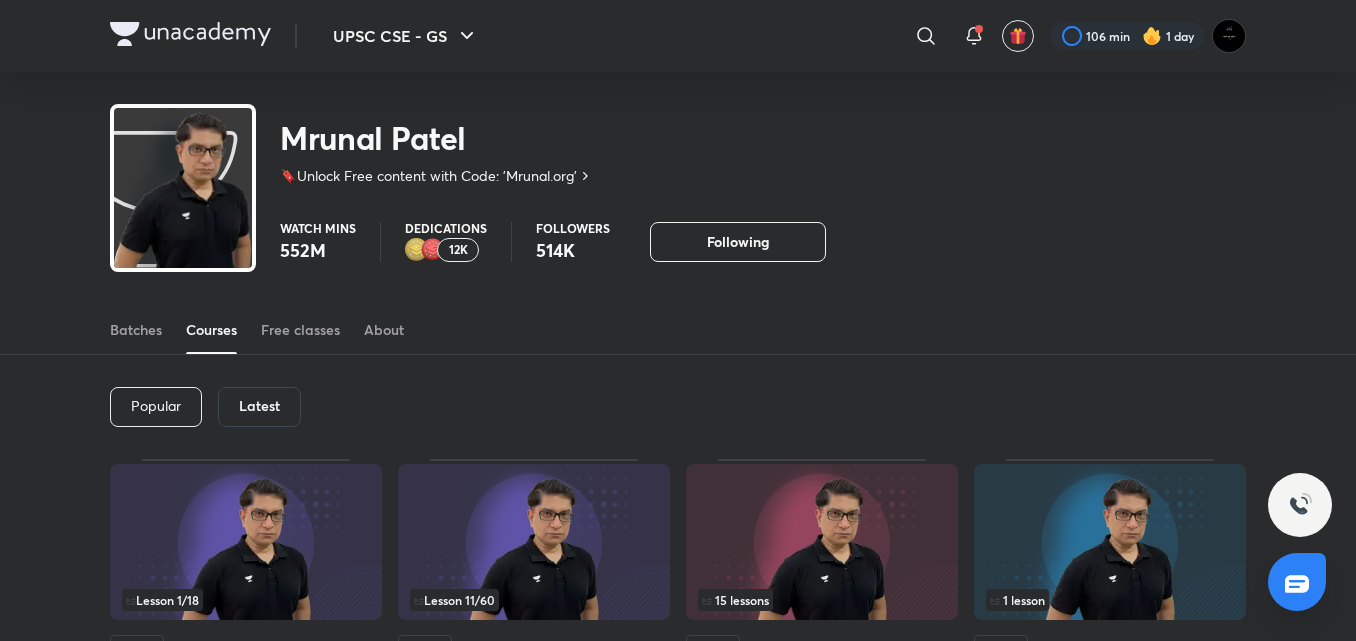 click on "Popular Latest" at bounding box center [678, 407] 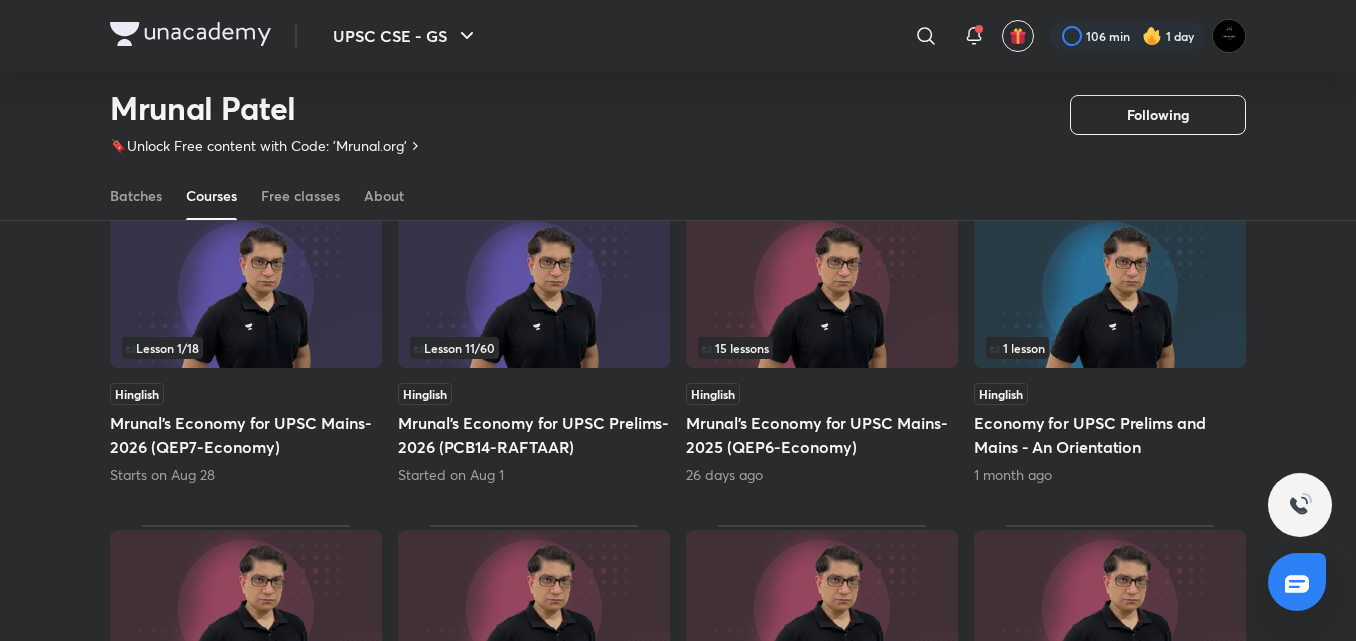 scroll, scrollTop: 203, scrollLeft: 0, axis: vertical 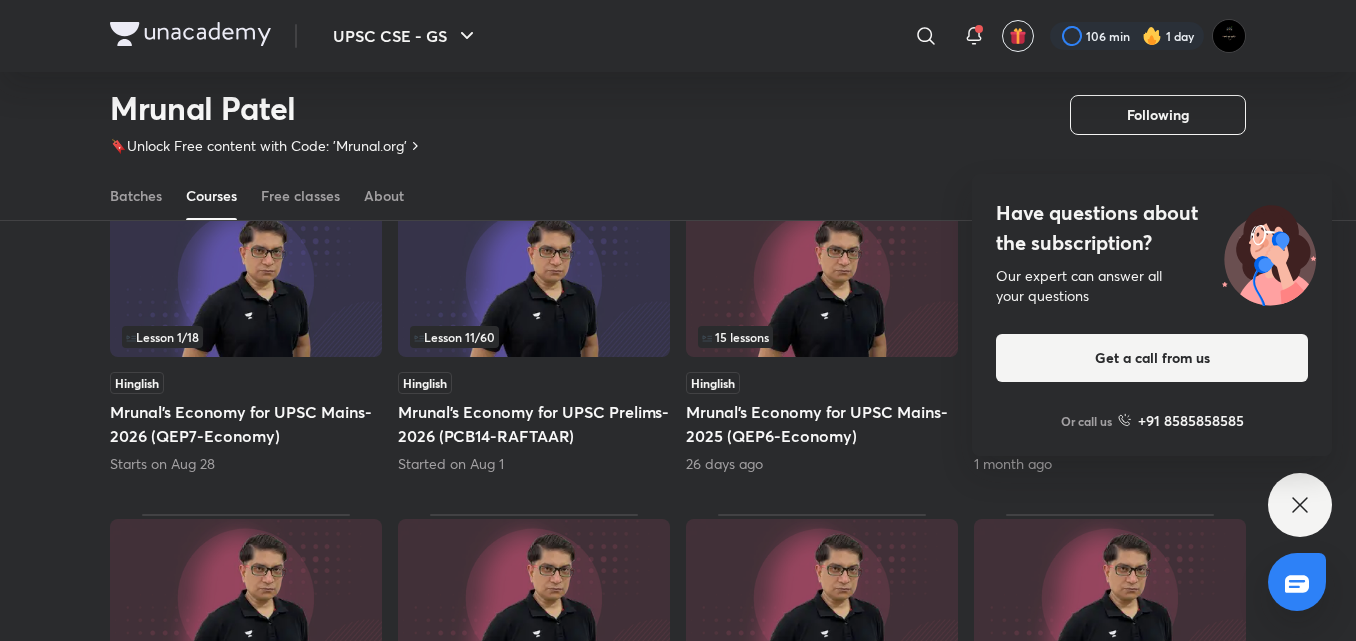 click on "Have questions about the subscription? Our expert can answer all your questions Get a call from us Or call us +91 8585858585" at bounding box center (1300, 505) 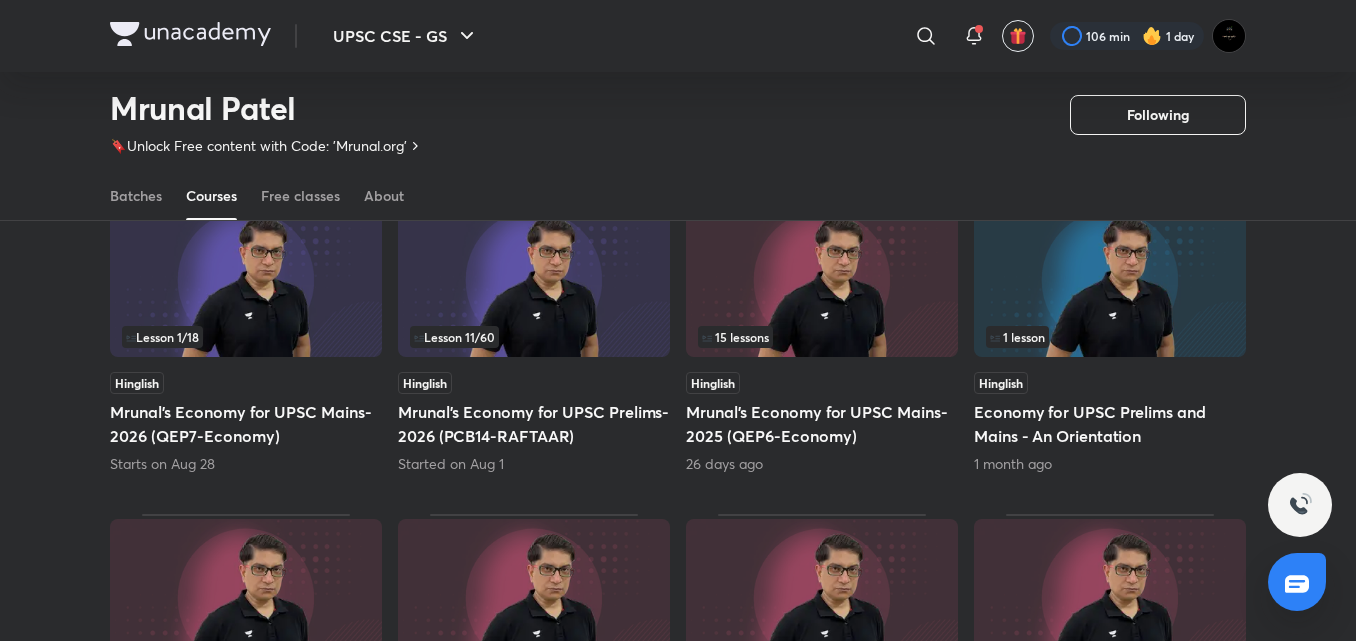 click on "Lesson 1 / 18 Hinglish [FIRST]'s Economy for UPSC Mains-2026 (QEP7-Economy) Starts on Aug 28 Lesson 11 / 60 Hinglish [FIRST]'s Economy for UPSC Prelims-2026 (PCB14-RAFTAAR) Started on Aug 1 15 lessons Hinglish [FIRST]'s Economy for UPSC Mains-2025 (QEP6-Economy) 26 days ago 1 lesson Hinglish Economy for UPSC Prelims and Mains - An Orientation 1 month ago 59 lessons Hinglish [FIRST]'s Economy for UPSC Prelims-2025 (PCB13-RAFTAAR) 2 months ago Hinglish The Last Mile Guidance Program on Economy - UPSC CSE GS 23 views &bull; 6 months ago 15 lessons Hinglish [FIRST]'s Economy for UPSC Mains-2025 (QEP5-Economy) 77K views &bull; 7 months ago 58 lessons Hinglish [FIRST]'s Economy for UPSC Prelims-2025 (PCB12-RAFTAAR) 7 months ago 15 lessons Hinglish [FIRST]'s Economy for UPSC Mains-2024 (QEP4-Economy) 43K views &bull; 11 months ago 1 lesson Hinglish Strategy Week for Manzil (मंज़िल) Batch for UPSC CSE, 2025 7K views &bull; 1 year ago 55 lessons Hinglish 55 lessons" at bounding box center [678, 720] 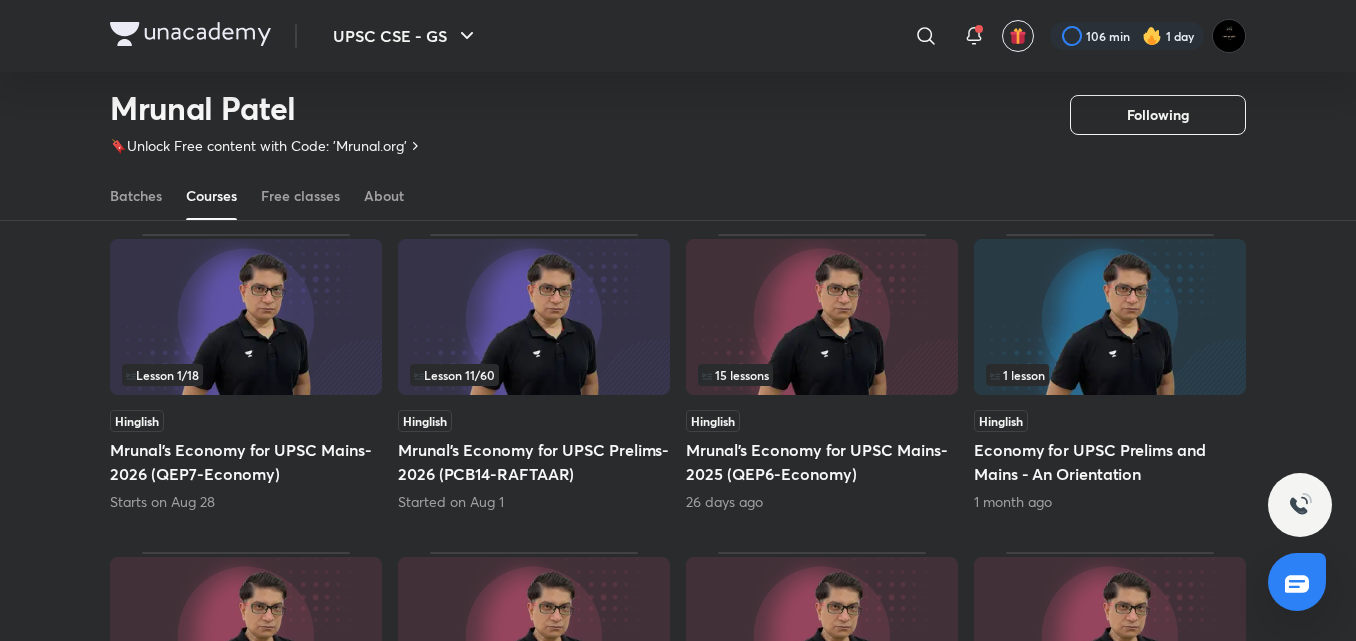 scroll, scrollTop: 123, scrollLeft: 0, axis: vertical 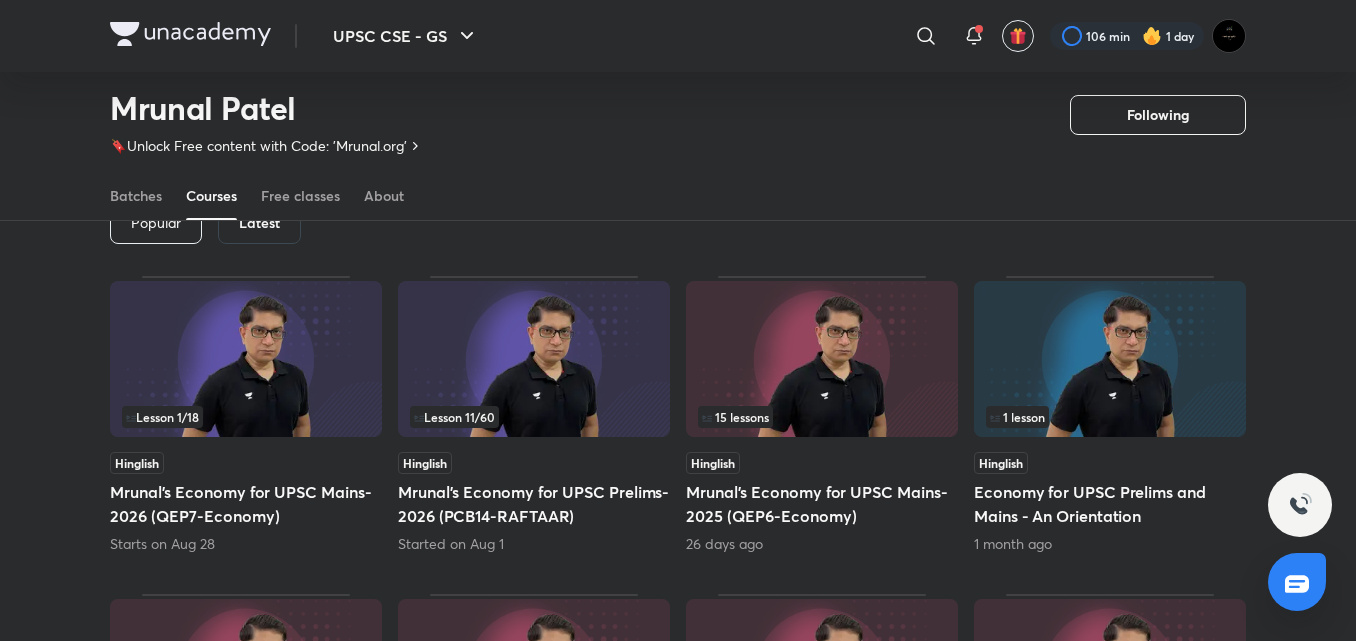 click at bounding box center (822, 359) 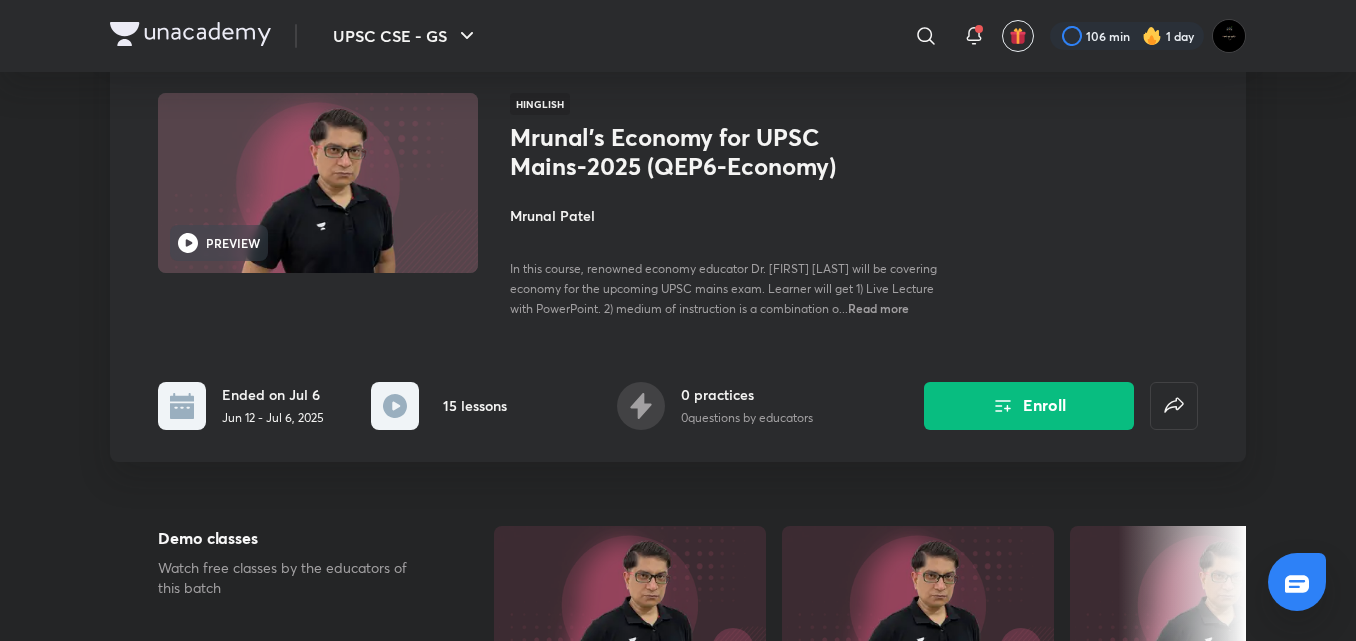 scroll, scrollTop: 0, scrollLeft: 0, axis: both 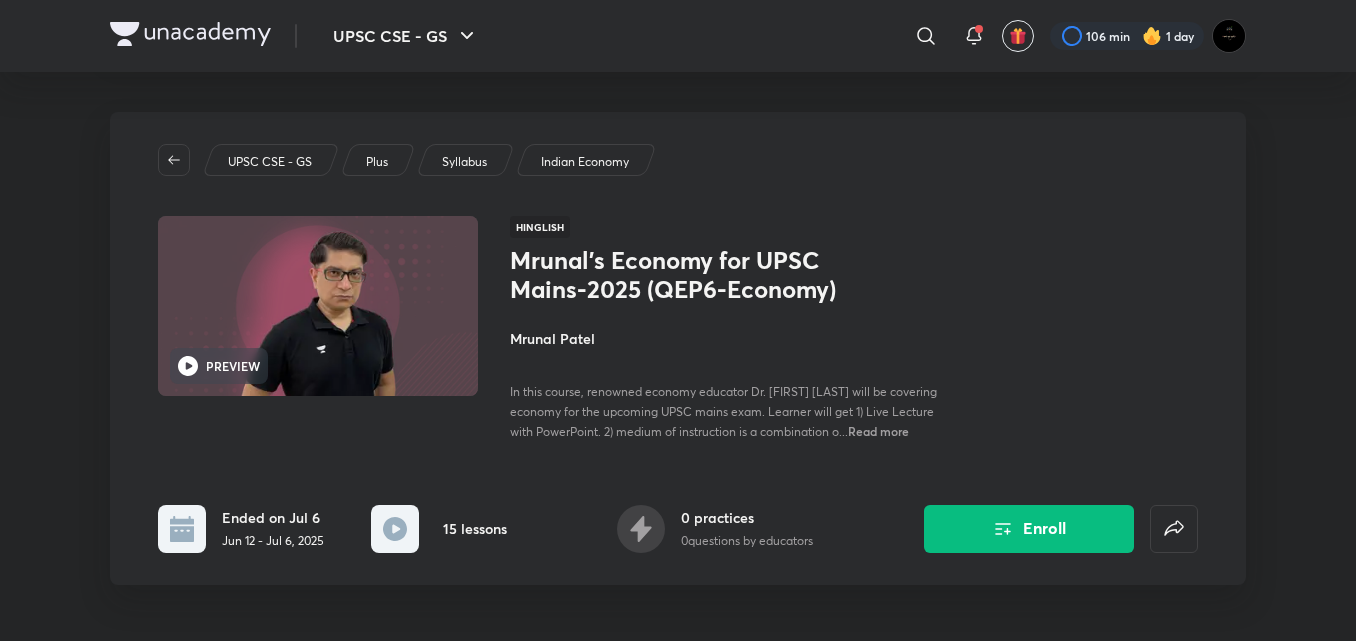 click on "UPSC CSE - GS Plus Syllabus Indian Economy PREVIEW Hinglish [FIRST]'s Economy for UPSC Mains-2025 (QEP6-Economy) [FIRST] [LAST] In this course, renowned economy educator Dr. [FIRST] [LAST] will be covering economy for the upcoming UPSC mains exam. Learner will get 1) Live Lecture with PowerPoint. 2) medium of instruction is a combination o... Read more Ended on Jul 6 Jun 12 - Jul 6, 2025 15 lessons 0 practices 0 questions by educators Enroll" at bounding box center [678, 348] 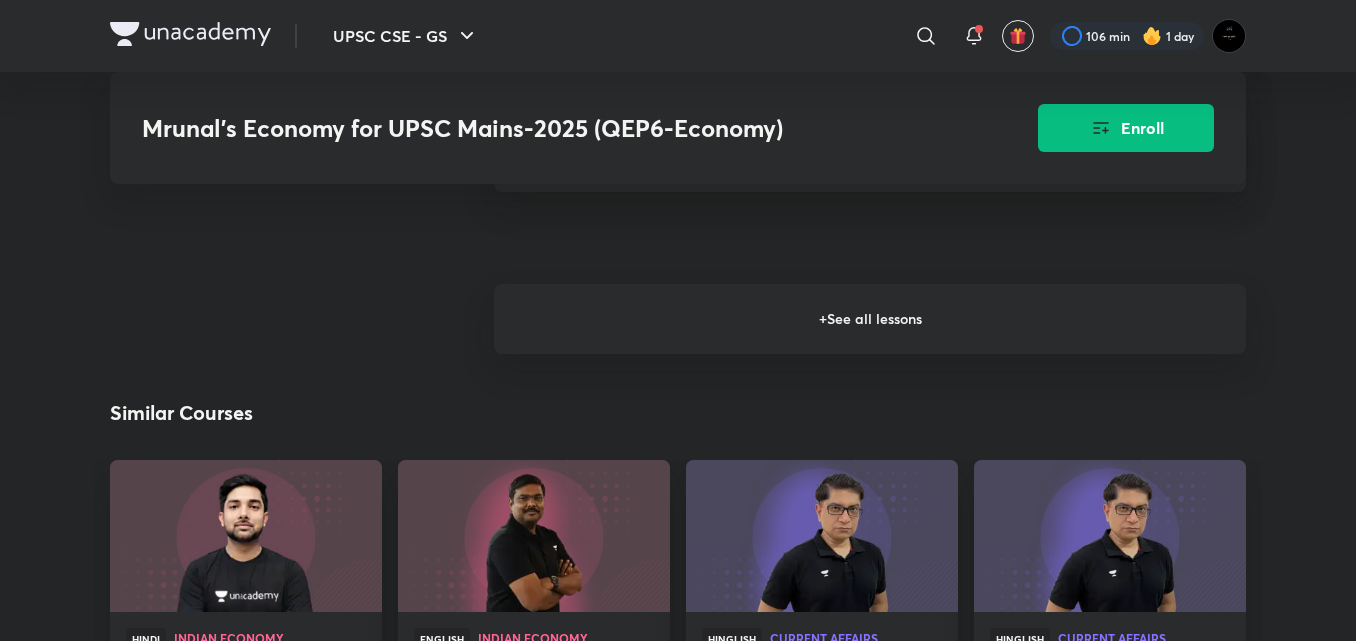 scroll, scrollTop: 2560, scrollLeft: 0, axis: vertical 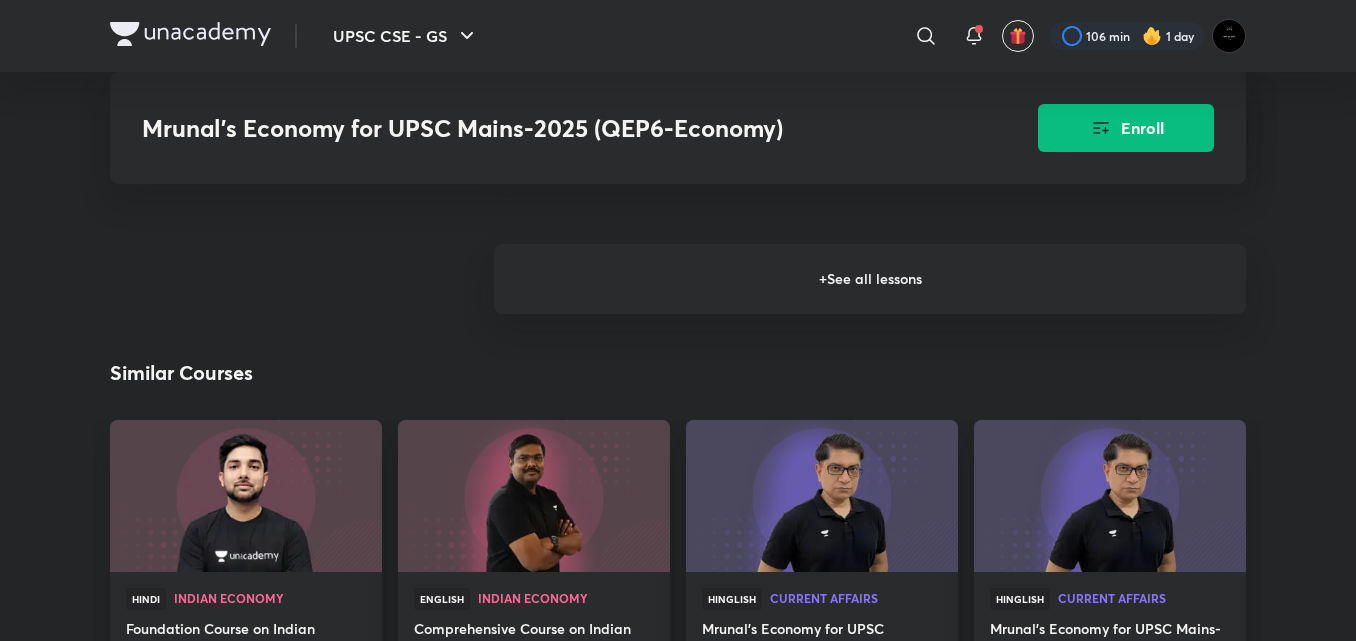 click on "+  See all lessons" at bounding box center (870, 279) 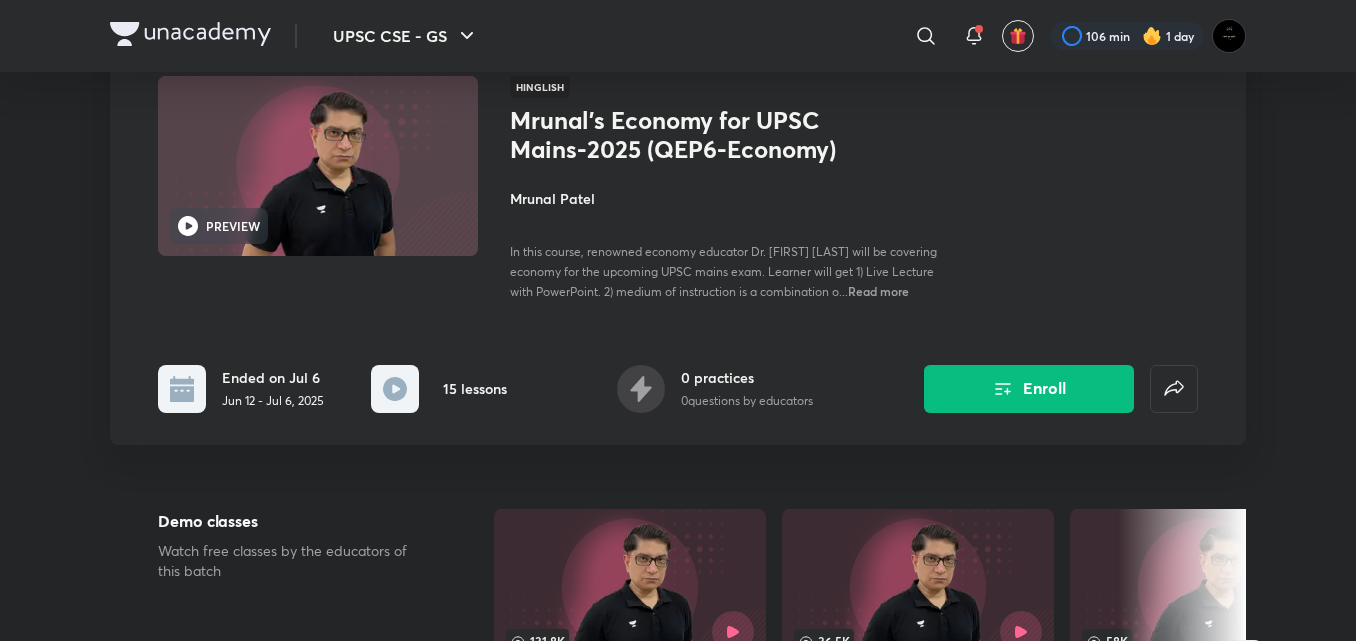 scroll, scrollTop: 0, scrollLeft: 0, axis: both 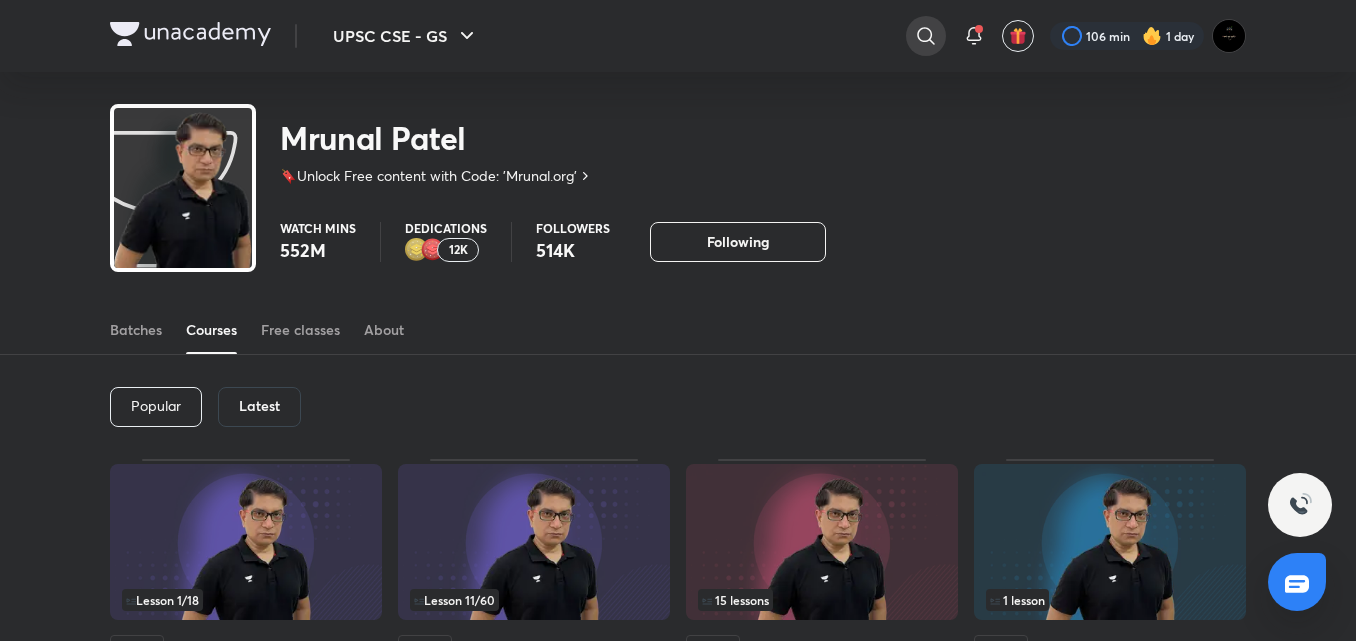 click at bounding box center (926, 36) 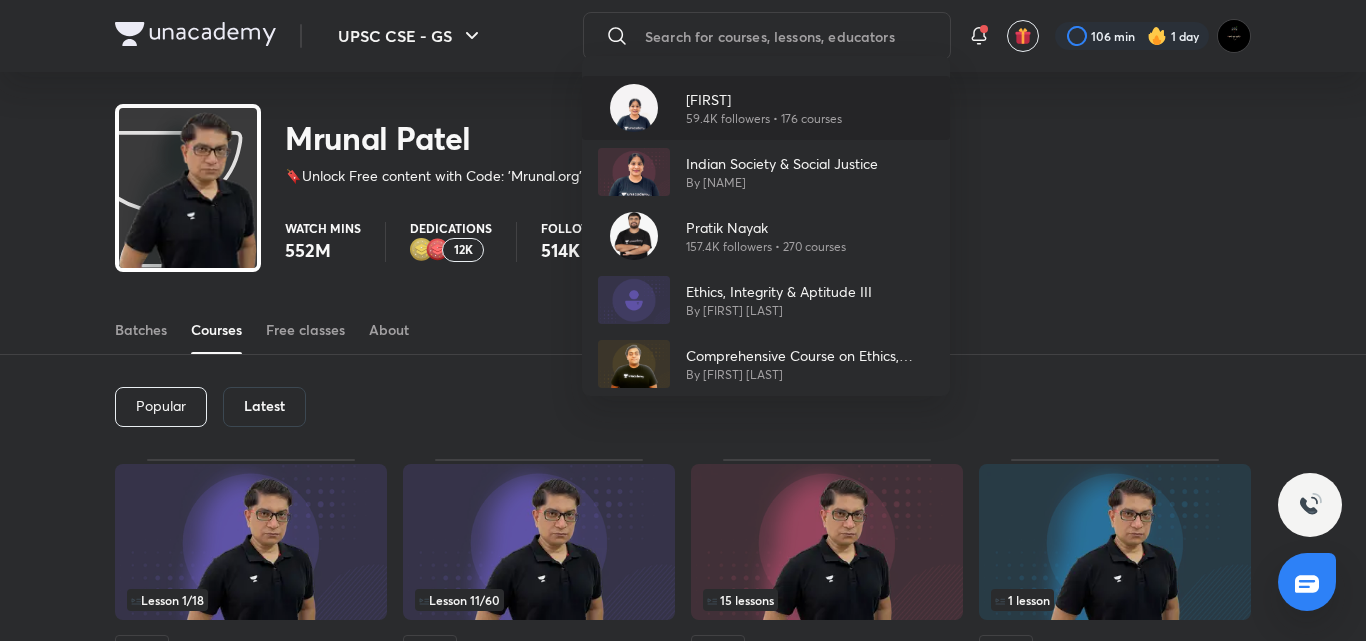 click on "[FIRST]  59.4K followers • 176 courses" at bounding box center (766, 108) 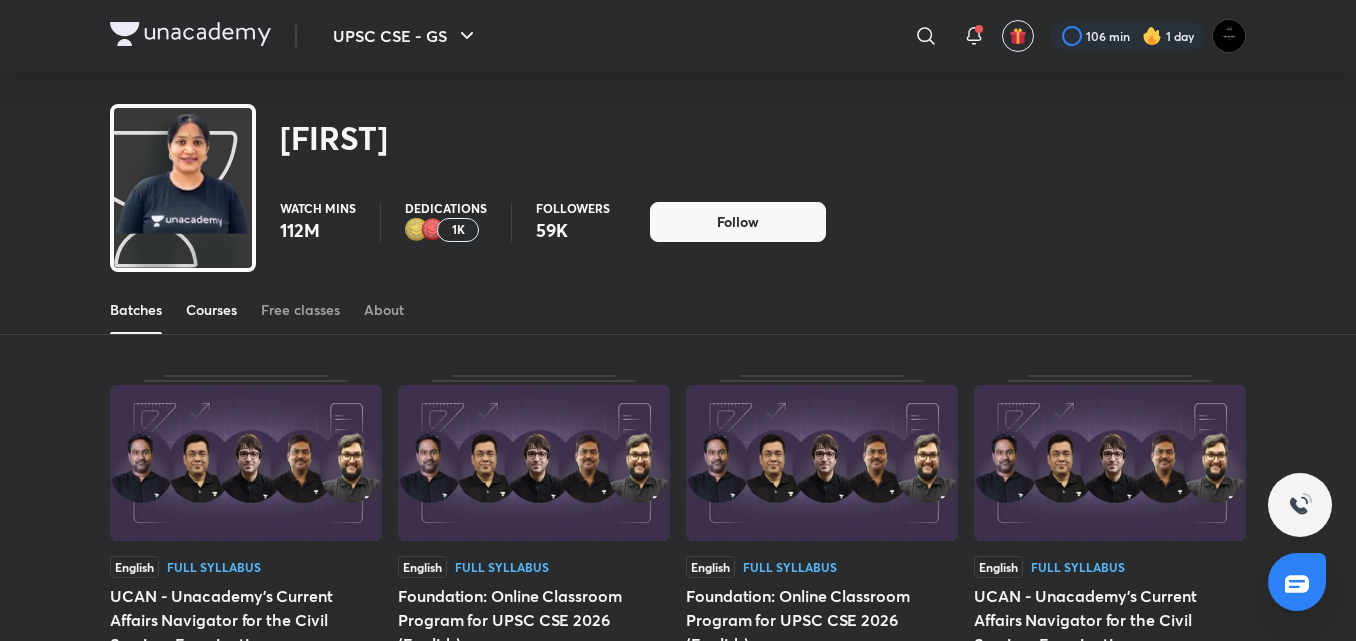 click on "Courses" at bounding box center (211, 310) 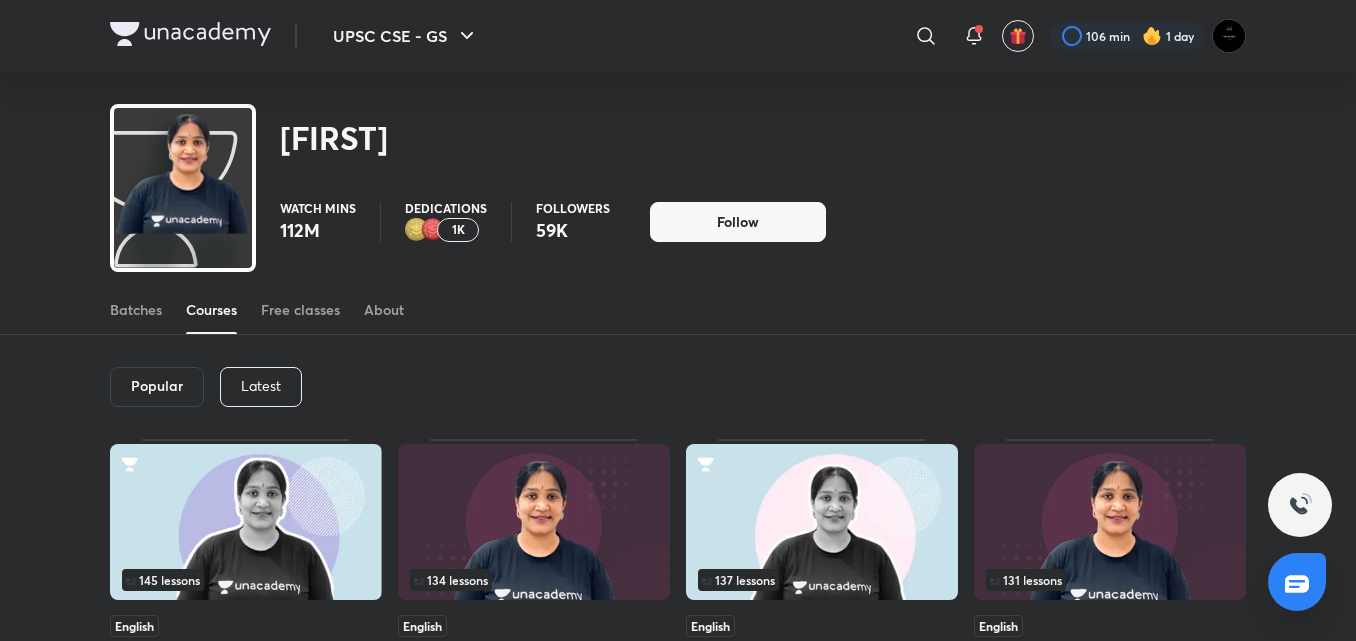 click on "Latest" at bounding box center (261, 387) 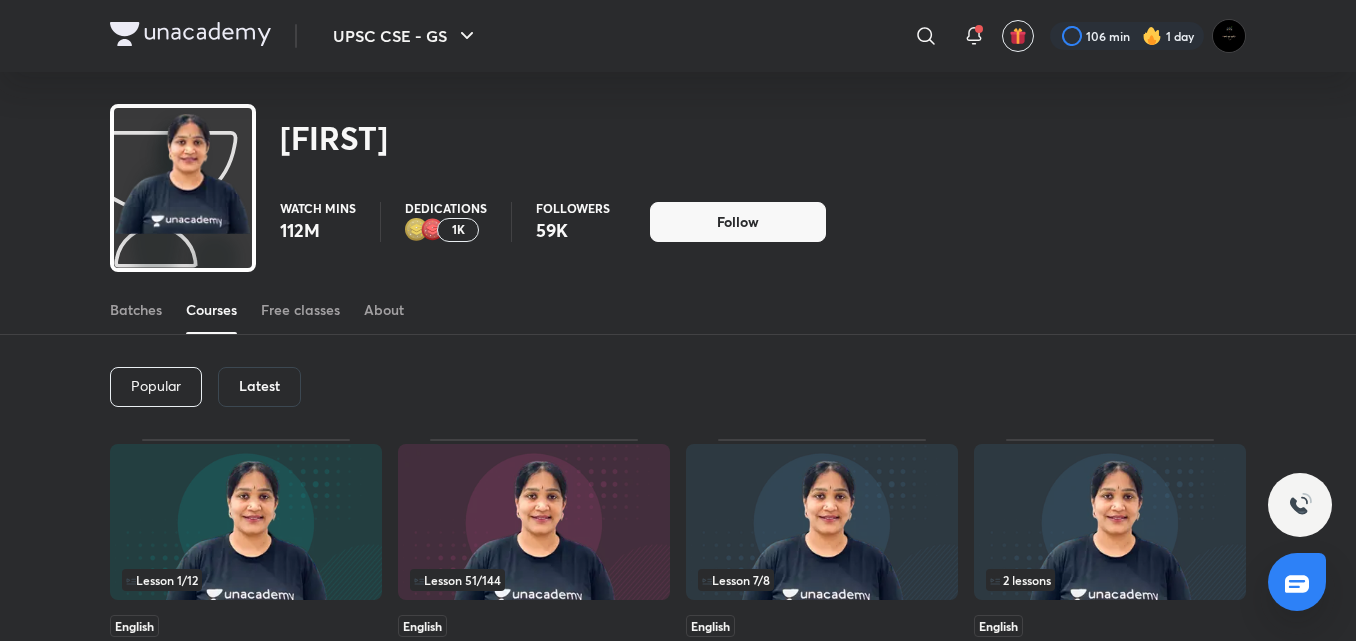 click on "Popular Latest" at bounding box center [678, 387] 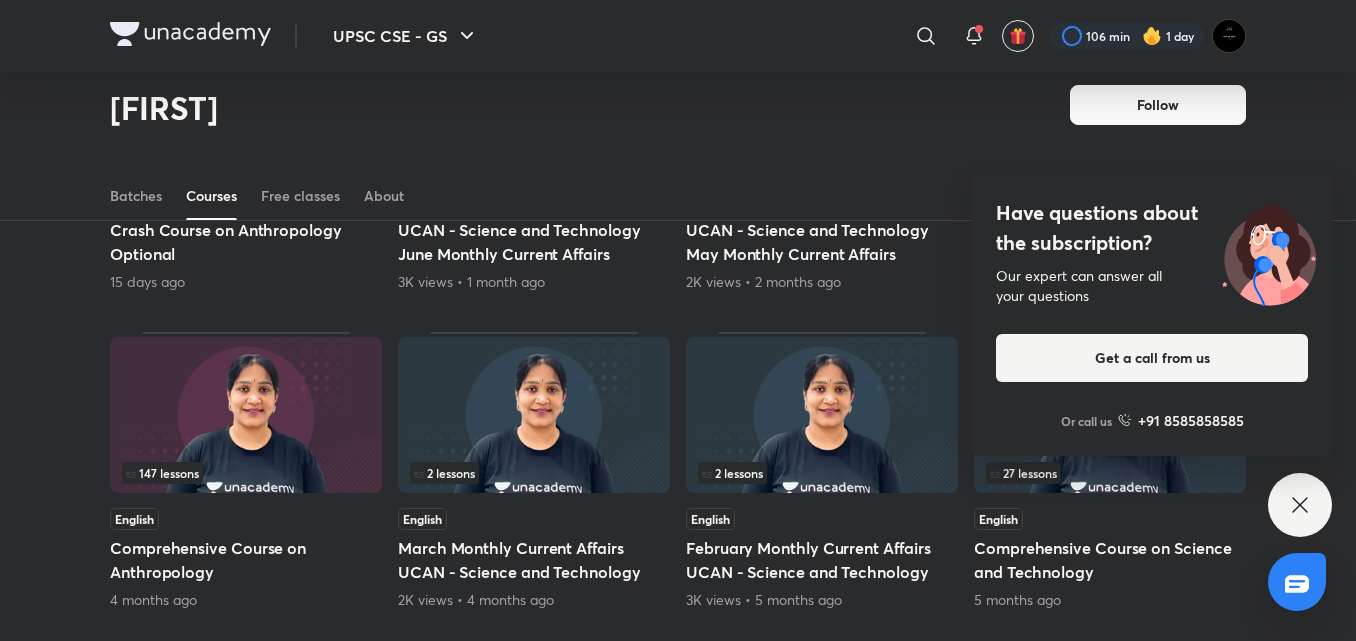 scroll, scrollTop: 724, scrollLeft: 0, axis: vertical 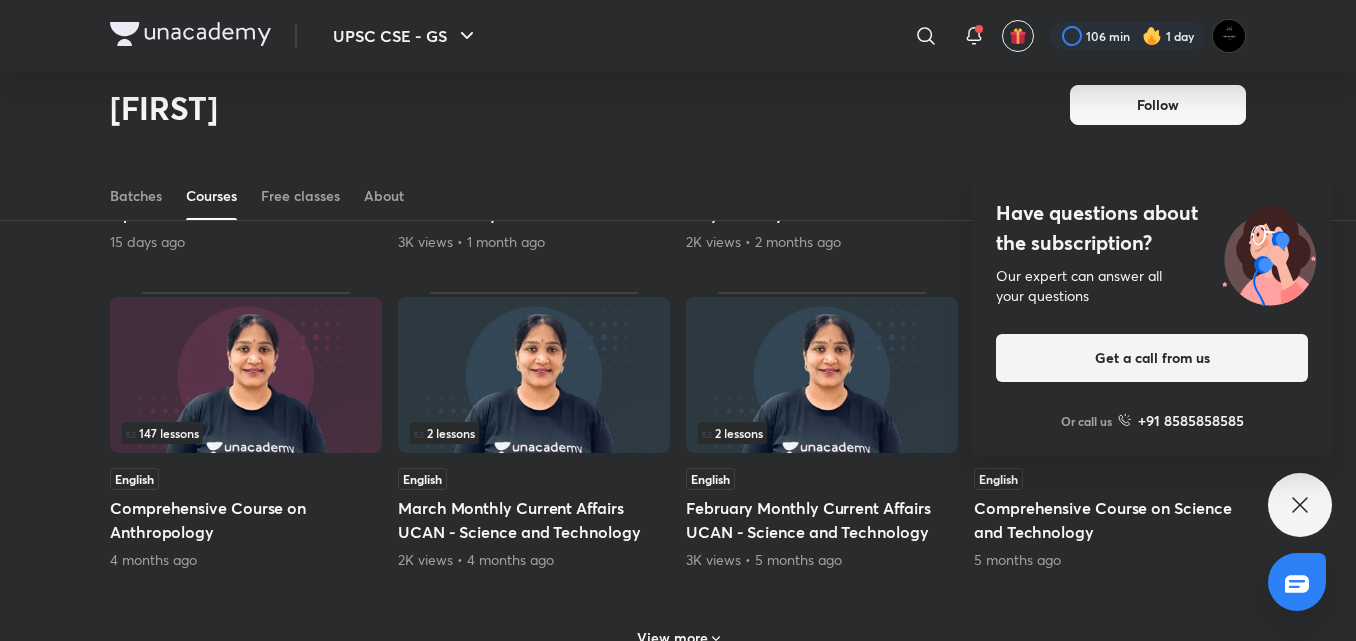 click on "Lesson 1 / 12 English NCERT Course on Science & Technology Starts on Aug 4 Lesson 51 / 144 English Comprehensive Course on Anthropology Starts on Aug 4 Lesson 7 / 8 English GS Paper III Mains Crash Course on Science and Technology Starts on Aug 4 2 lessons English UCAN - Science and Technology July Monthly Current Affairs 2 days ago 17 lessons Hinglish Crash Course on Anthropology Optional 15 days ago 2 lessons English UCAN - Science and Technology June Monthly Current Affairs 3K views &bull; 1 month ago 2 lessons English UCAN - Science and Technology May Monthly Current Affairs 2K views &bull; 2 months ago 2 lessons English UCAN - Science and Technology April Monthly Current Affairs 2K views &bull; 3 months ago 147 lessons English Comprehensive Course on Anthropology 4 months ago 2 lessons English March Monthly Current Affairs UCAN - Science and Technology 2K views &bull; 4 months ago 2 lessons English February Monthly Current Affairs UCAN - Science and Technology 27" at bounding box center (678, 179) 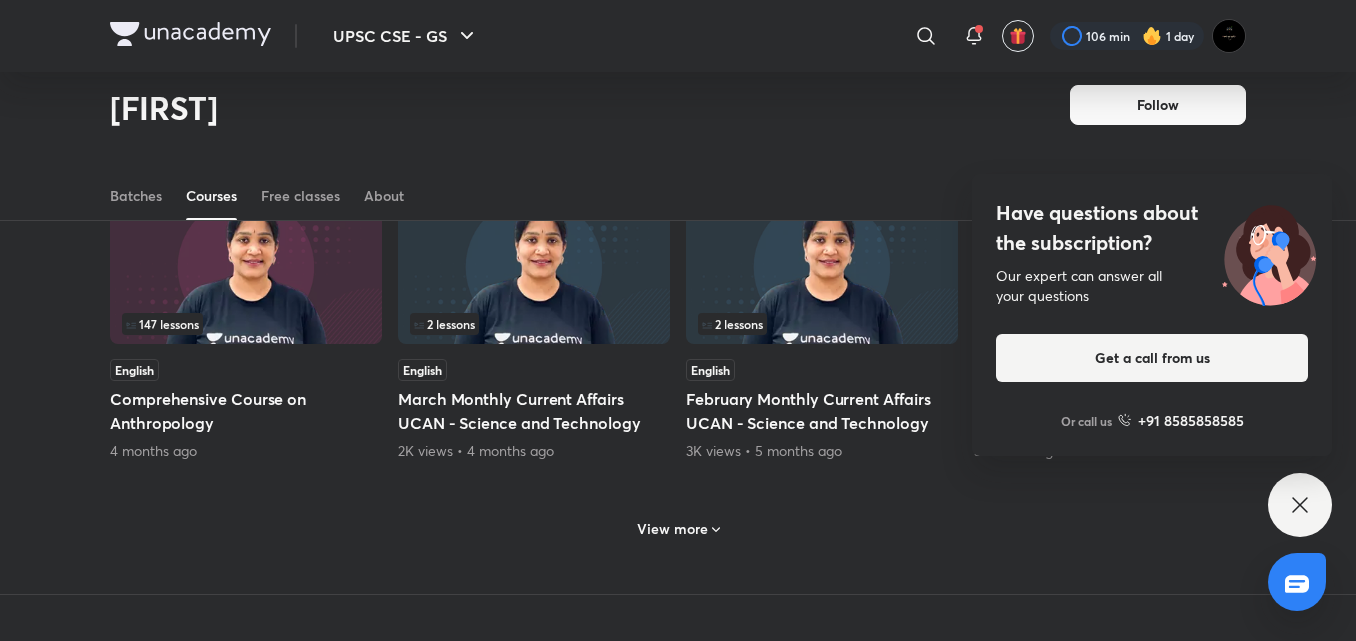 scroll, scrollTop: 964, scrollLeft: 0, axis: vertical 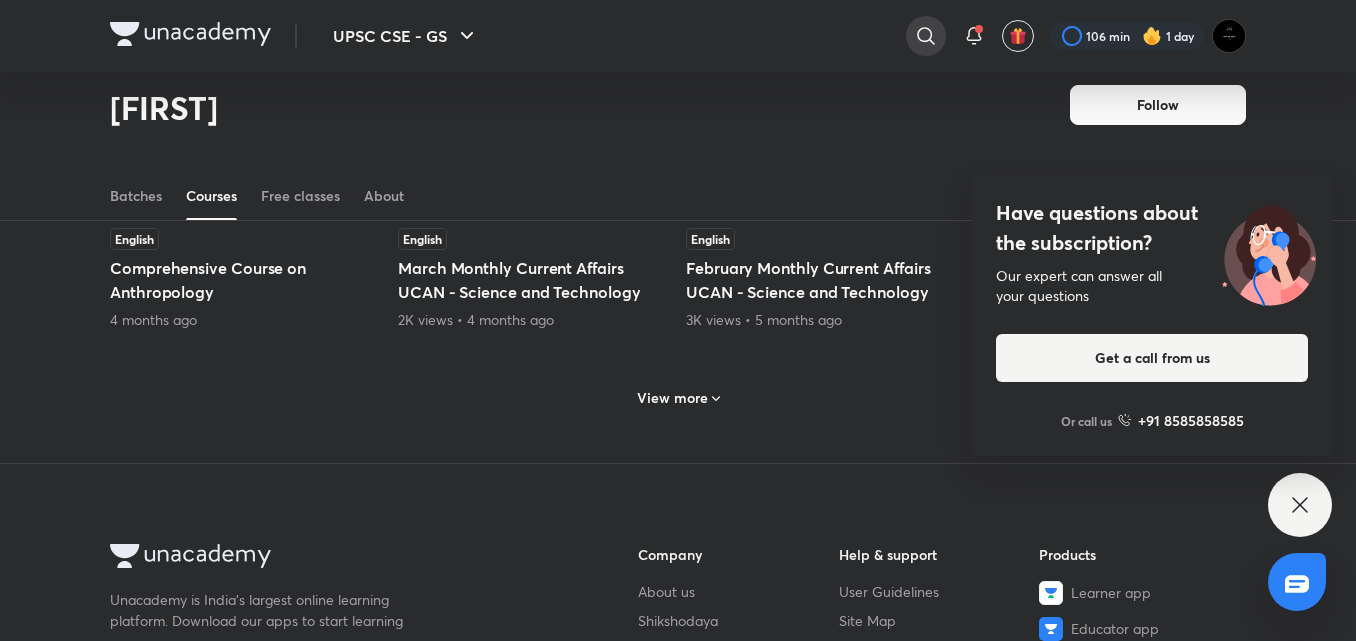 click at bounding box center [926, 36] 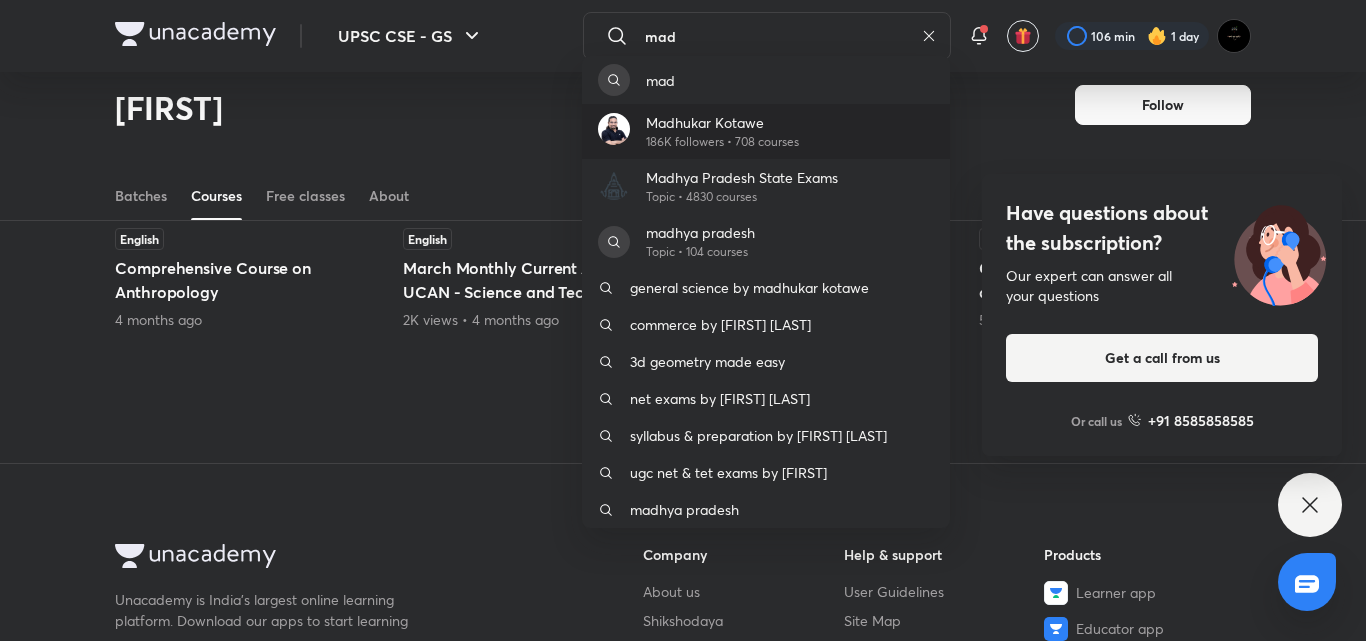 type on "mad" 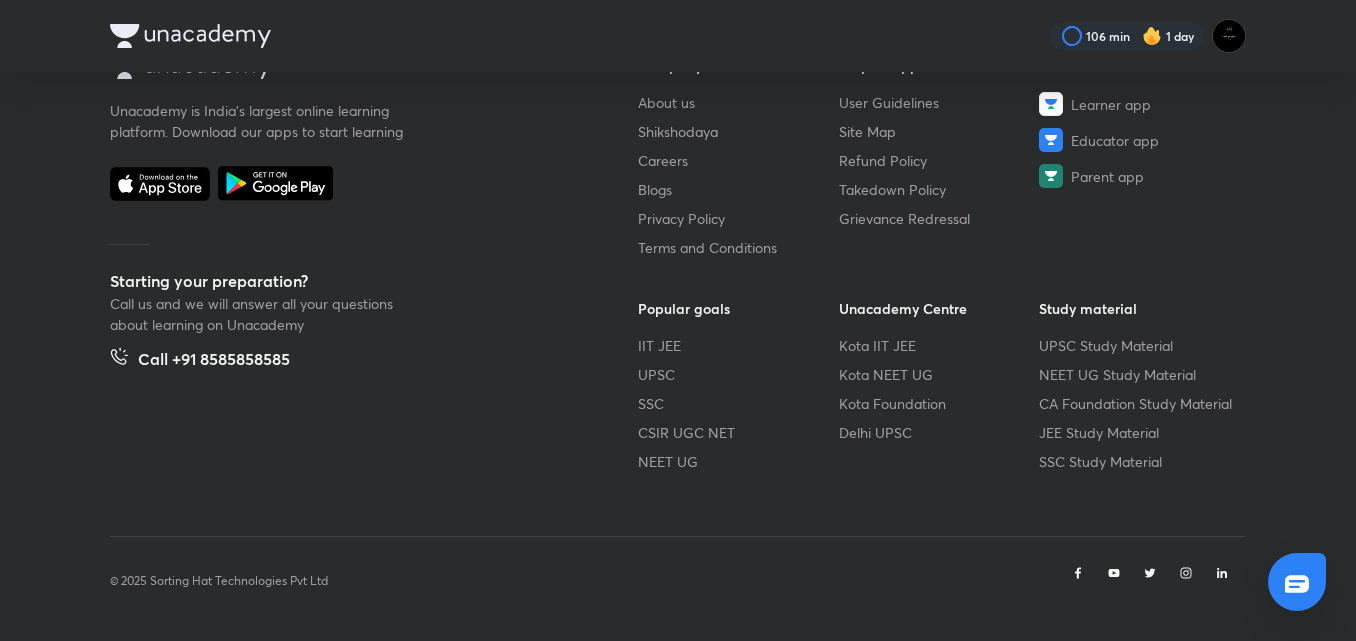 scroll, scrollTop: 0, scrollLeft: 0, axis: both 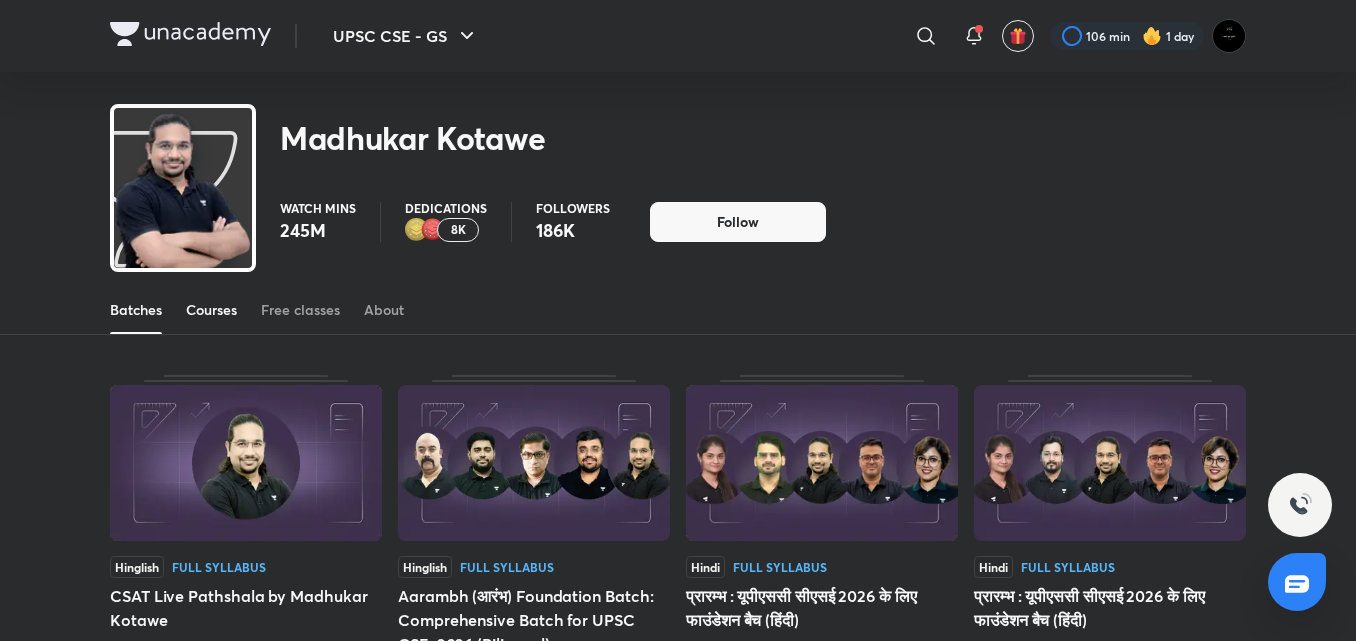 click on "Courses" at bounding box center [211, 310] 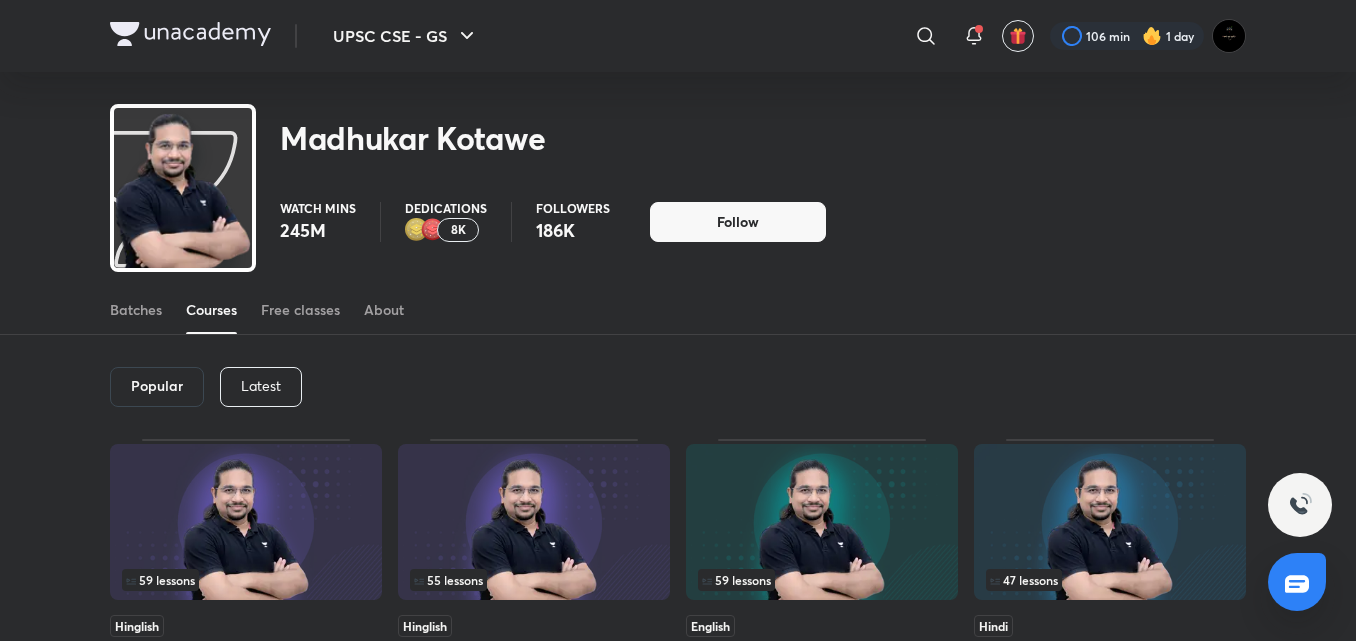 click on "Latest" at bounding box center [261, 386] 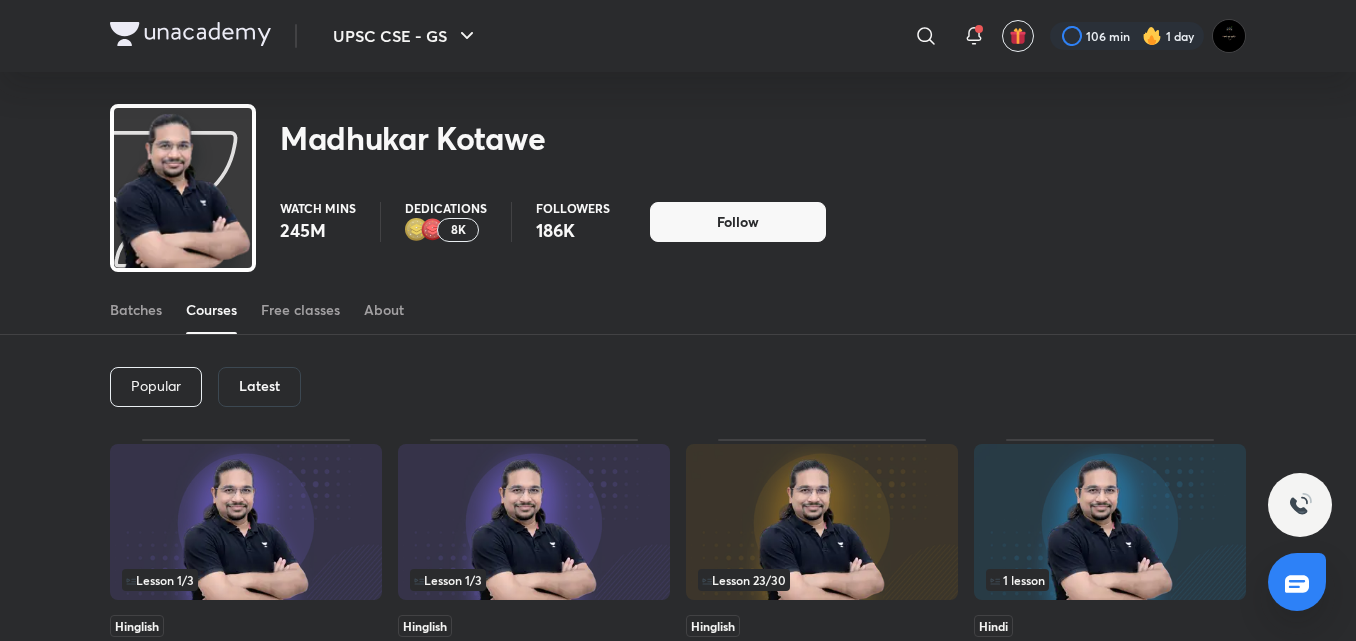 click on "Popular Latest" at bounding box center (678, 387) 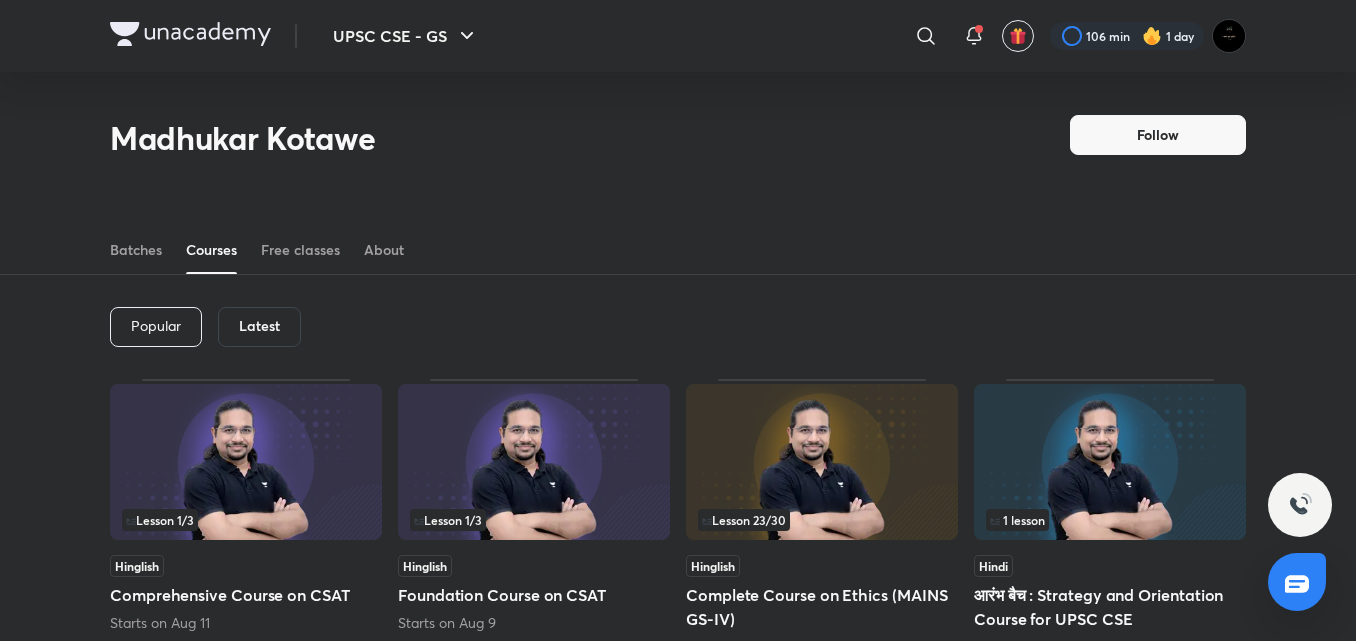 scroll, scrollTop: 125, scrollLeft: 0, axis: vertical 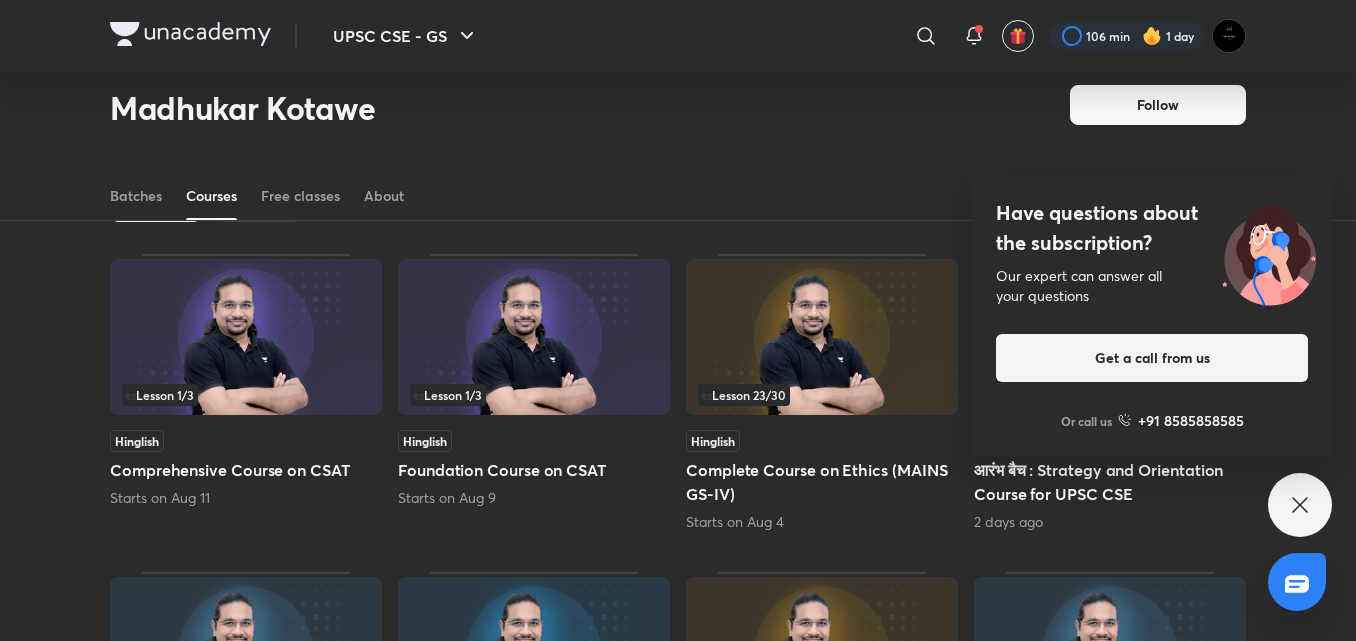 click 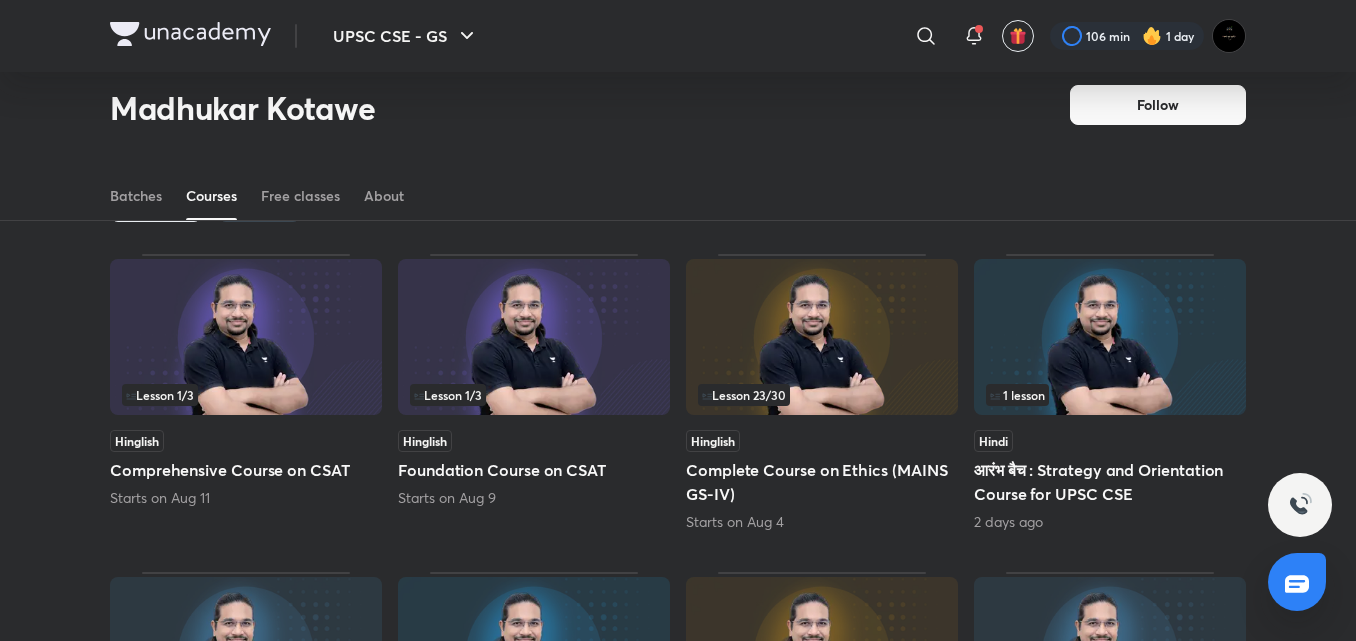 click on "Popular Latest  Lesson   1 / 3 Hinglish Comprehensive Course on CSAT Starts on [DATE]  Lesson   1 / 3 Hinglish Foundation Course on CSAT Starts on [DATE]  Lesson   23 / 30 Hinglish Complete Course on Ethics (MAINS GS-IV) Starts on [DATE]   1   lesson Hindi आरंभ बैच : Strategy and Orientation Course for UPSC CSE 2 days ago   29   lessons Hindi Complete Course on Indian Geography, 2026-27 1 month ago   1   lesson Hindi प्रारंभ बैच : Strategy and Orientation Course for UPSC CSE 1K views  •  1 month ago   41   lessons Hinglish Complete Course on Ecology & Environment, 2025-26 1 month ago   50   lessons Hindi Complete Course on Physical Geography, 2025-26 3 months ago   53   lessons Hindi Complete Course on CSAT on New Pattern 3 months ago Hinglish Miscellaneous Sessions on CSAT 4 months ago   2   lessons Hinglish Strategy and Orientation Course for UPSC CSE 1K views  •  4 months ago   11   lessons English Comprehensive Course on CSAT on New Pattern 5 months ago View more" at bounding box center [678, 726] 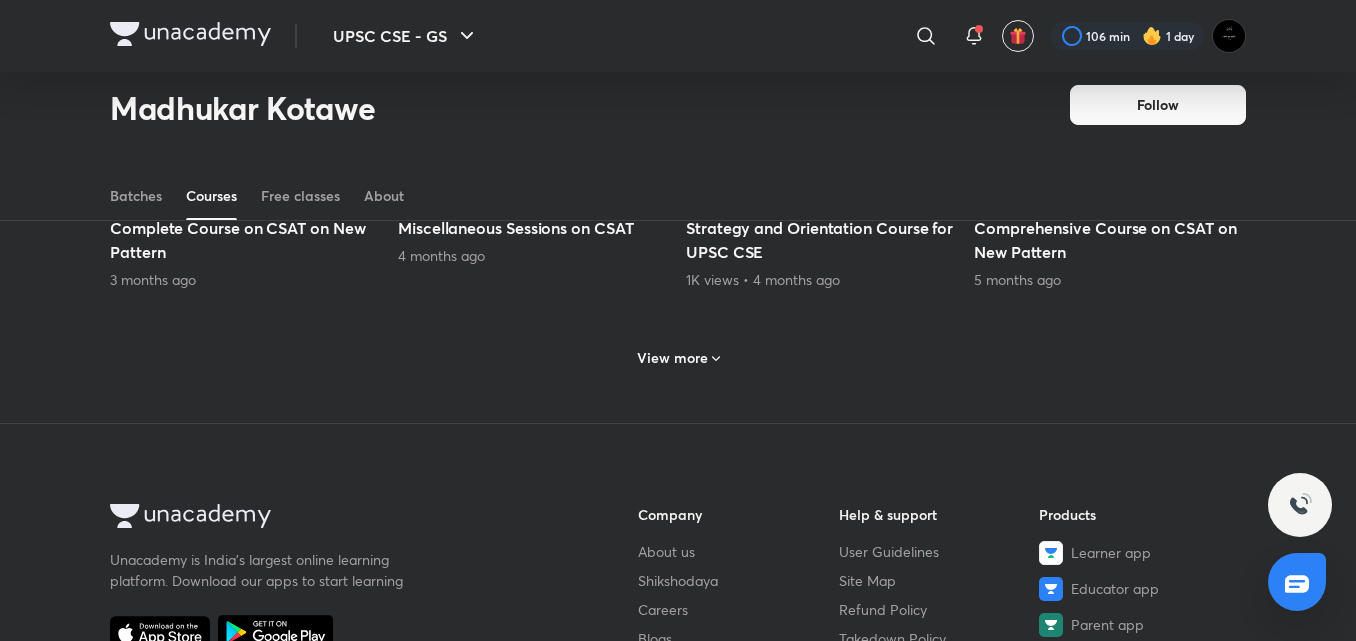 scroll, scrollTop: 1005, scrollLeft: 0, axis: vertical 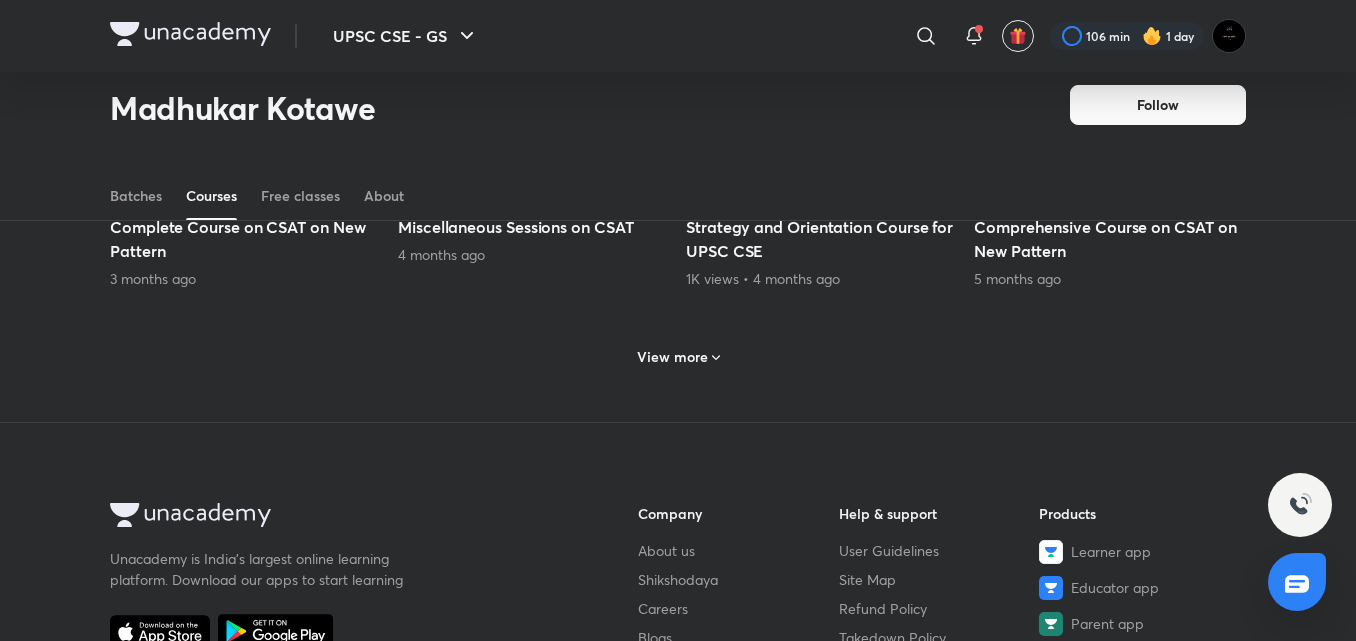 click on "View more" at bounding box center [672, 357] 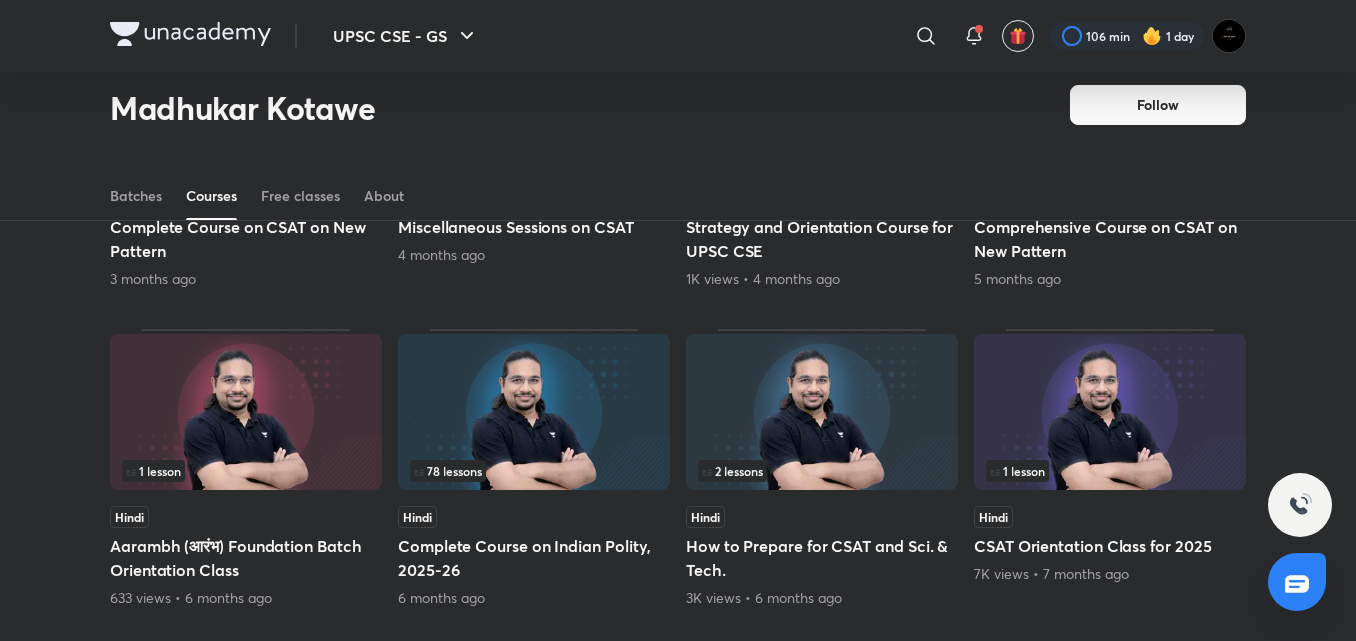 click on "Lesson 1 / 3 Hinglish Comprehensive Course on CSAT Starts on Aug 11 Lesson 1 / 3 Hinglish Foundation Course on CSAT Starts on Aug 9 Lesson 23 / 30 Hinglish Complete Course on Ethics (MAINS GS-IV) Starts on Aug 4 1 lesson Hindi आरंभ बैच : Strategy and Orientation Course for UPSC CSE 2 days ago 29 lessons Hindi Complete Course on Indian Geography, 2026-27 1 month ago 1 lesson Hindi प्रारंभ बैच : Strategy and Orientation Course for UPSC CSE 1K views &bull; 1 month ago 41 lessons Hinglish Complete Course on Ecology & Environment, 2025-26 1 month ago 50 lessons Hindi Complete Course on Physical Geography, 2025-26 3 months ago 53 lessons Hindi Complete Course on CSAT on New Pattern 3 months ago Hinglish Miscellaneous Sessions on CSAT 4 months ago 2 lessons Hinglish Strategy and Orientation Course for UPSC CSE 1K views &bull; 4 months ago 11 lessons English Comprehensive Course on CSAT on New Pattern 5 months ago 1 lesson Hindi 78 Hindi" at bounding box center (678, 387) 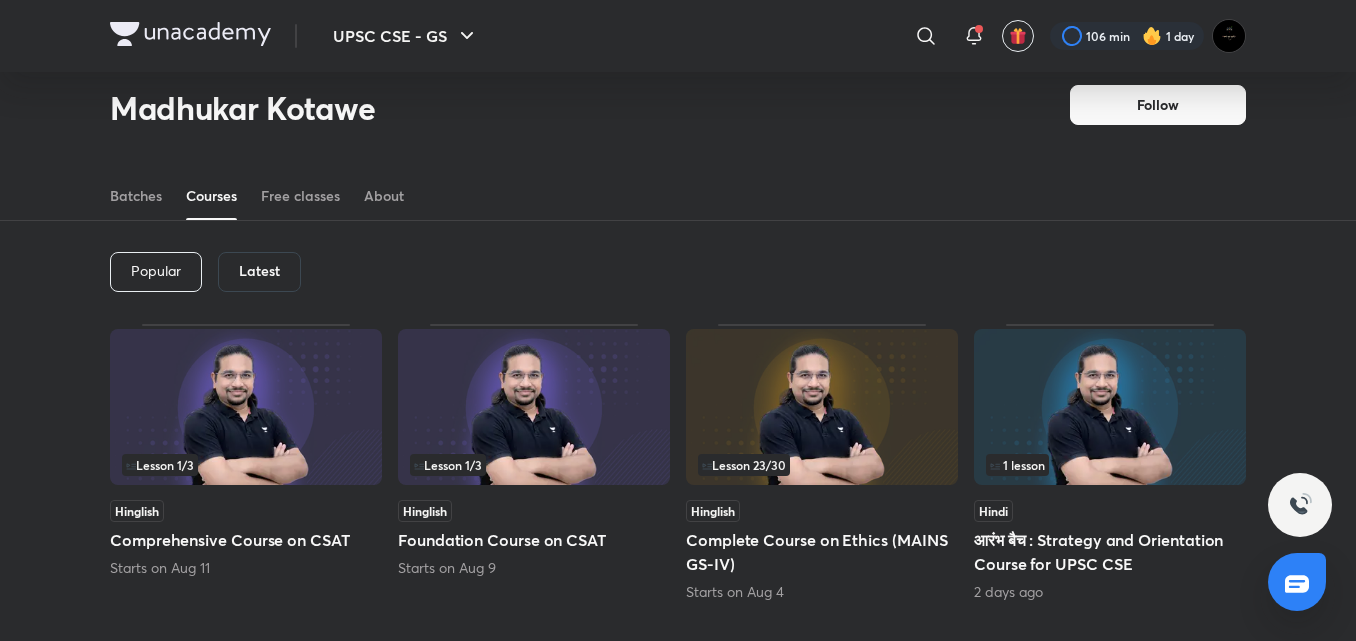 scroll, scrollTop: 0, scrollLeft: 0, axis: both 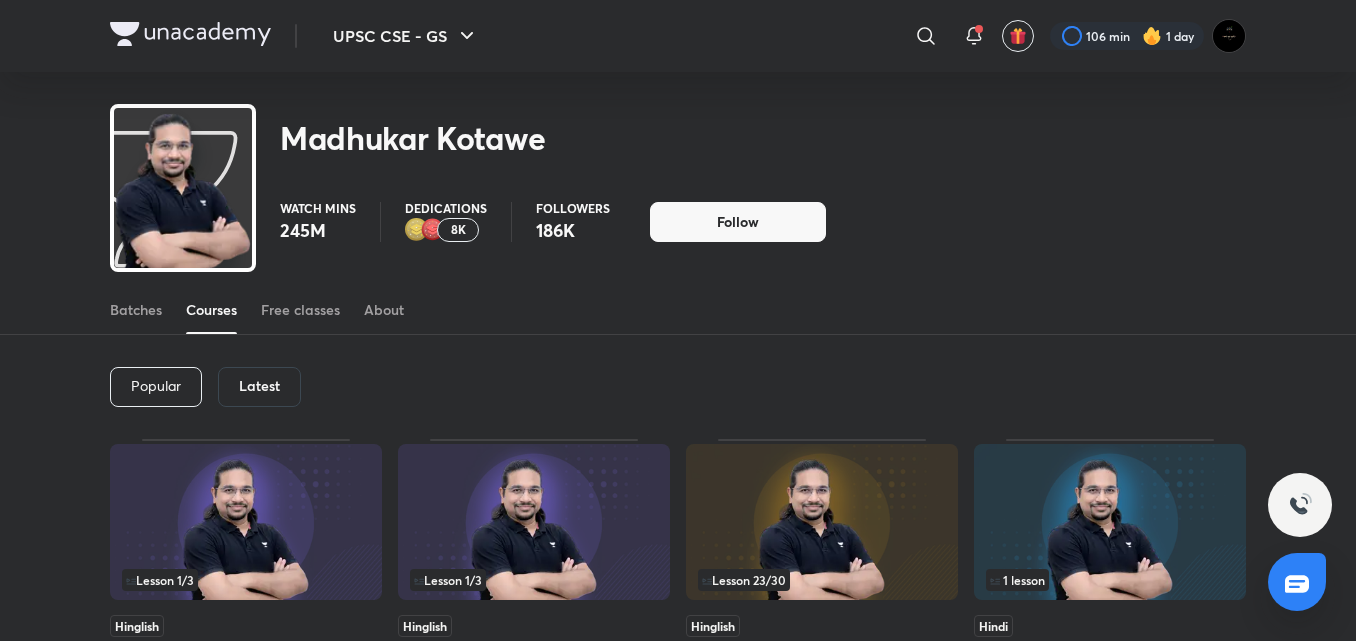 click on "Latest" at bounding box center [259, 386] 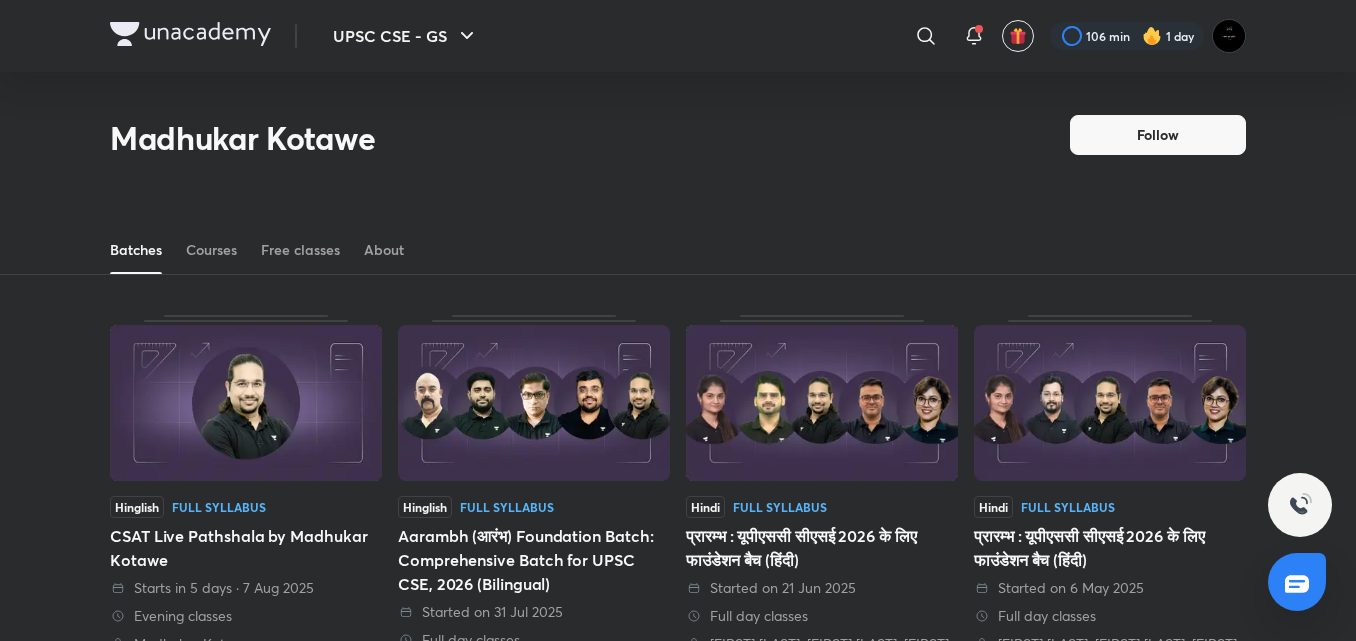 scroll, scrollTop: 948, scrollLeft: 0, axis: vertical 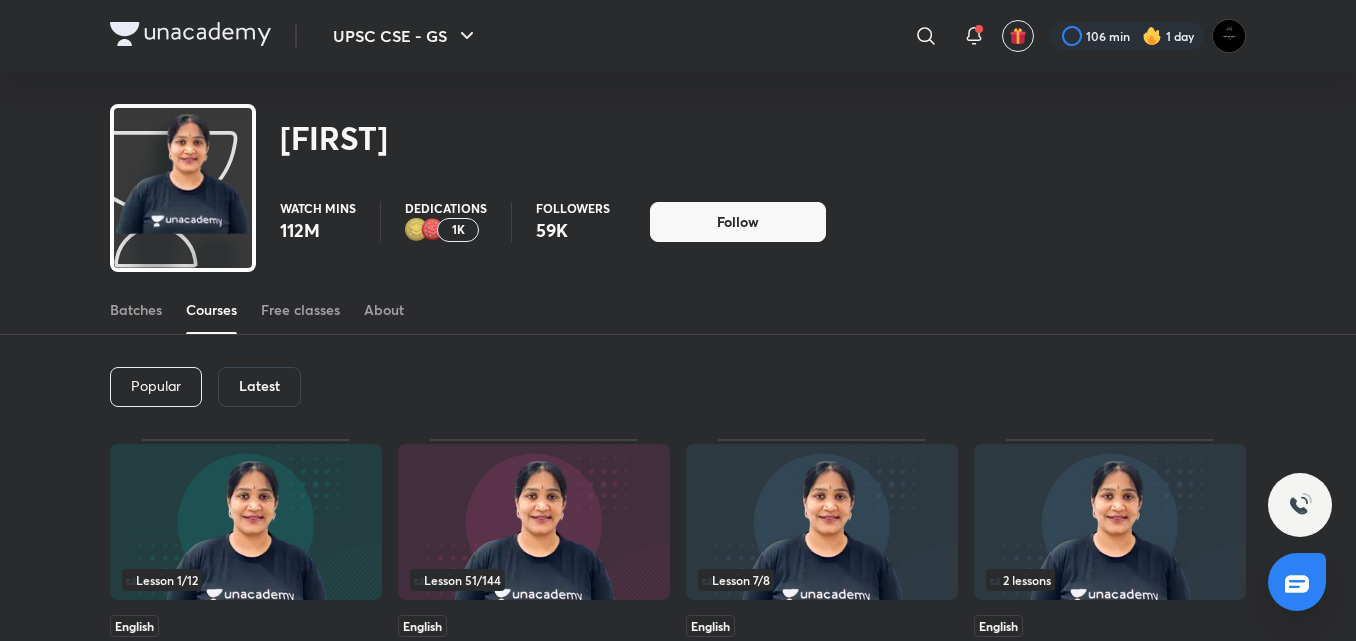 click on "Popular Latest" at bounding box center [678, 387] 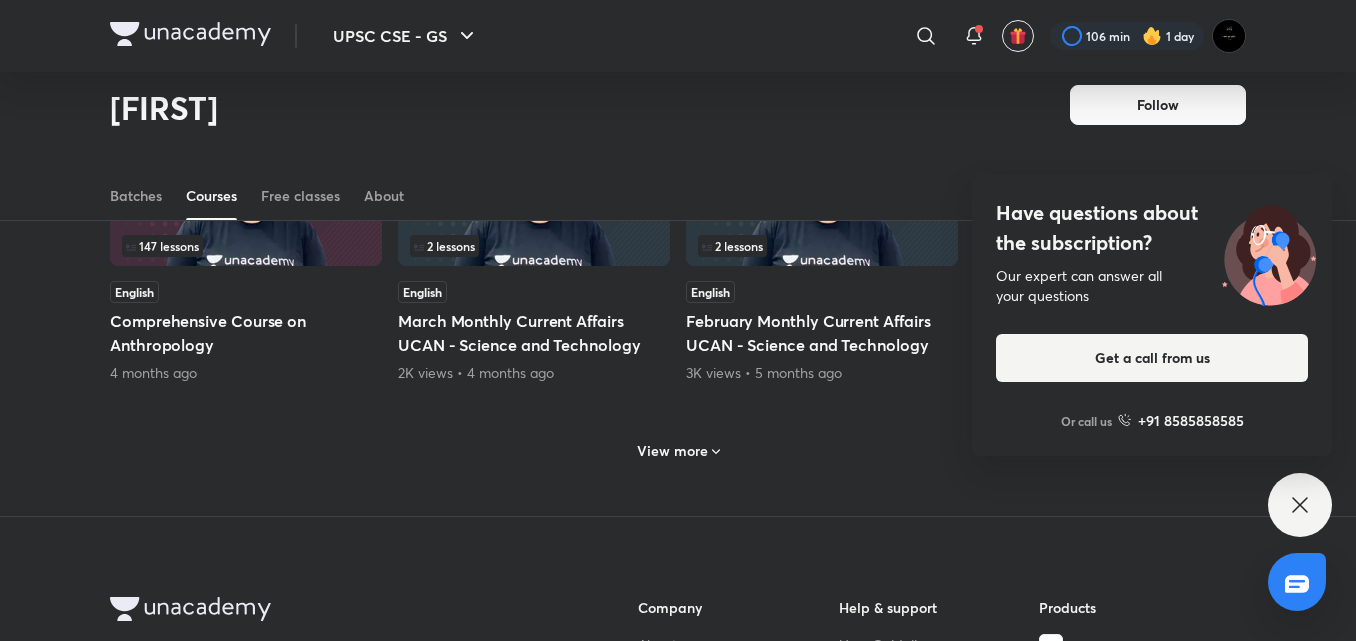 scroll, scrollTop: 1040, scrollLeft: 0, axis: vertical 